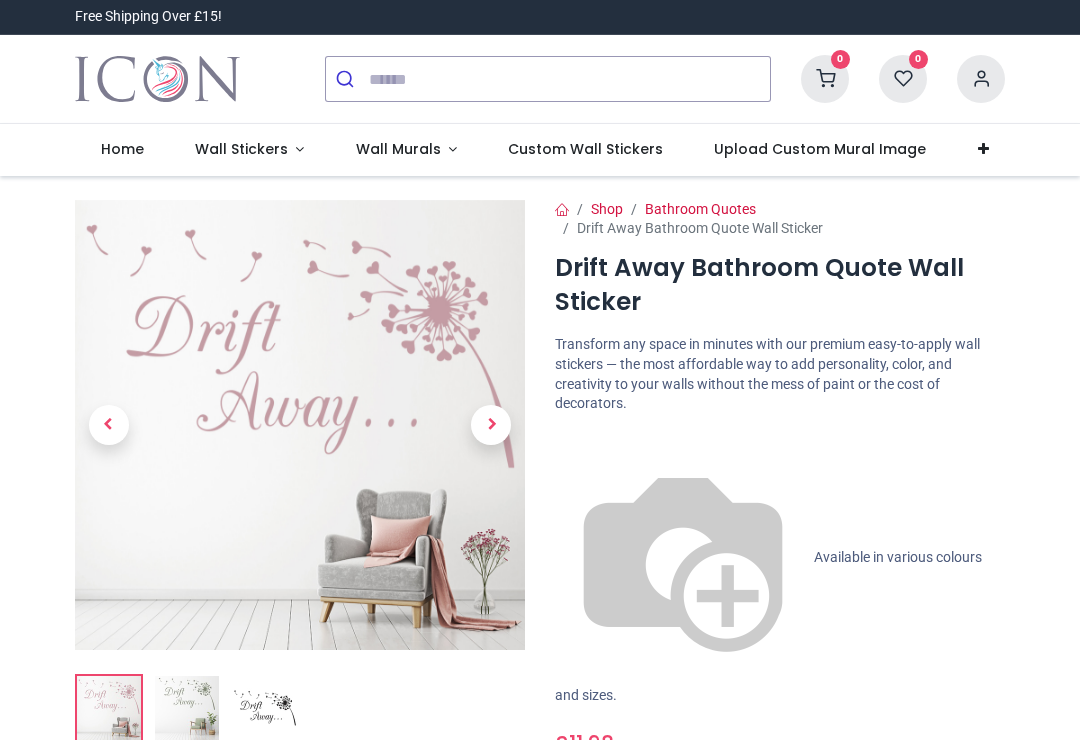 scroll, scrollTop: 0, scrollLeft: 0, axis: both 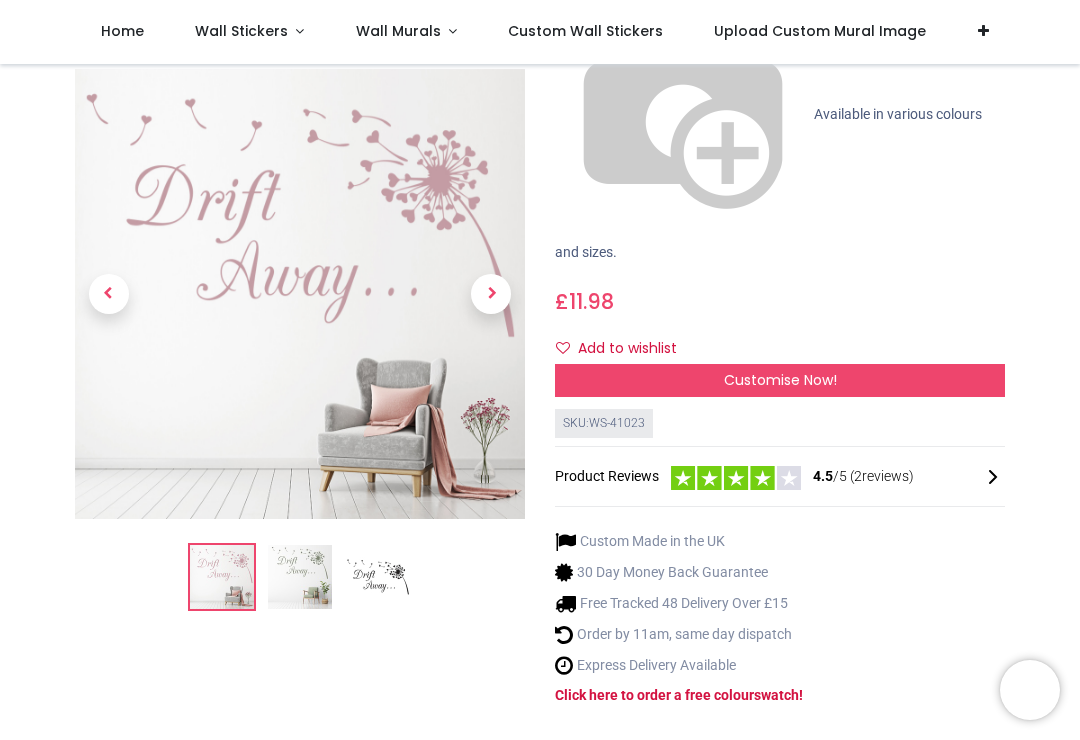 click at bounding box center [378, 577] 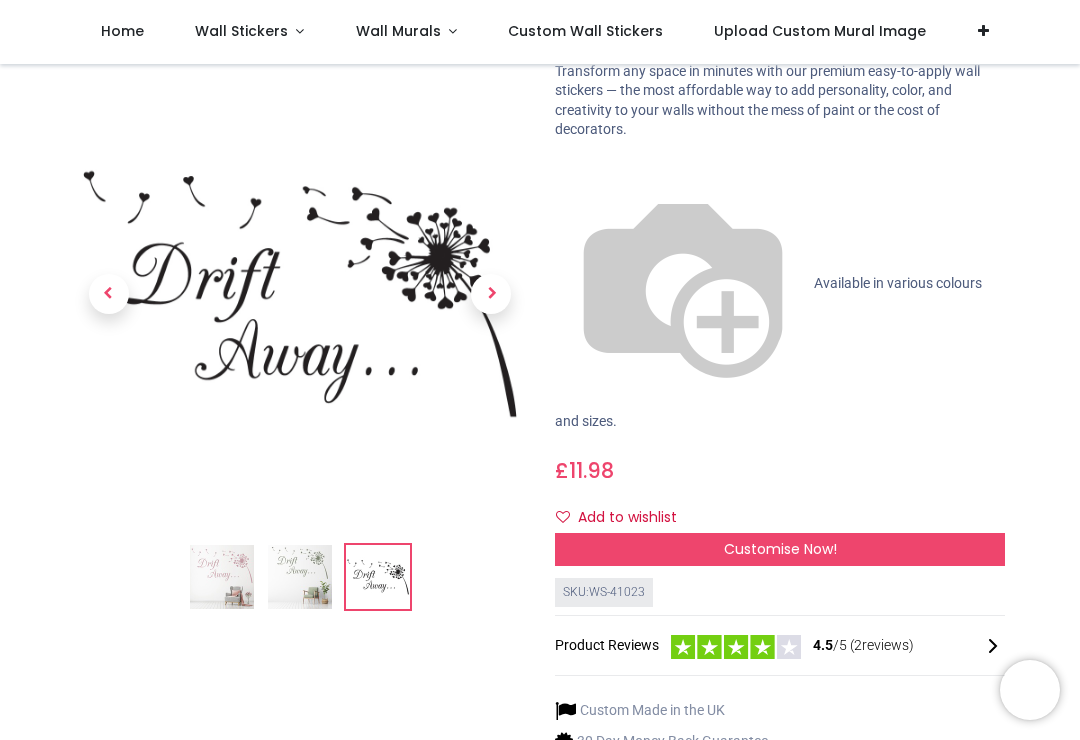 scroll, scrollTop: 158, scrollLeft: 0, axis: vertical 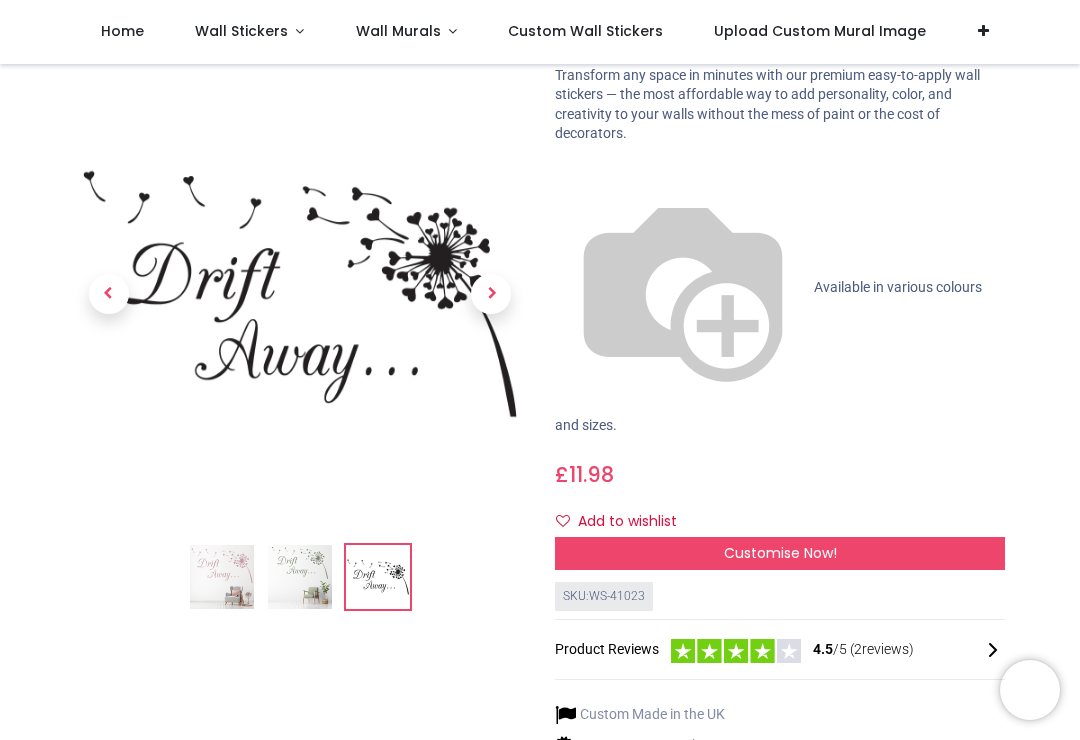 click at bounding box center (300, 577) 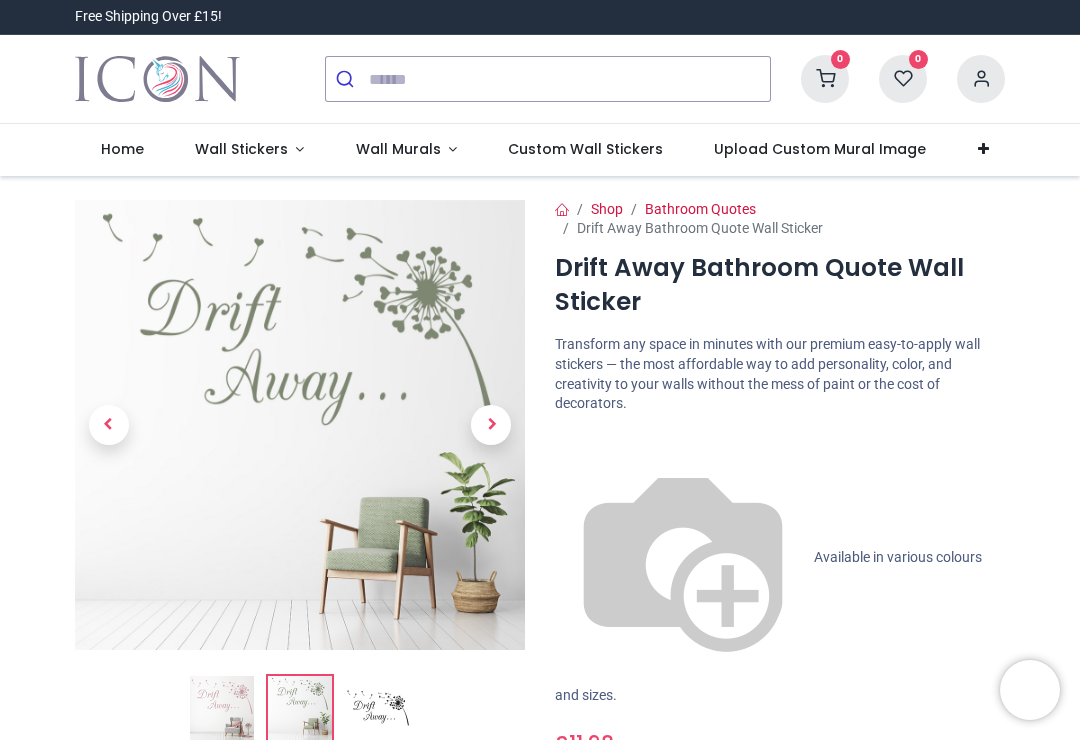 scroll, scrollTop: 0, scrollLeft: 0, axis: both 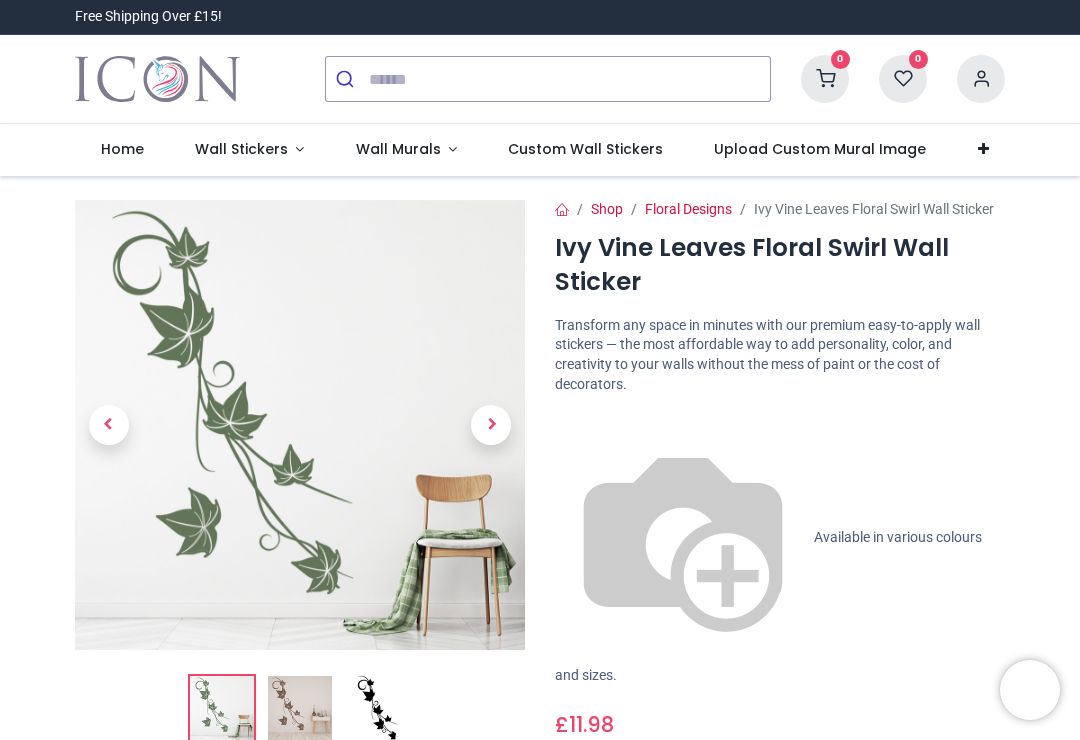click at bounding box center [300, 708] 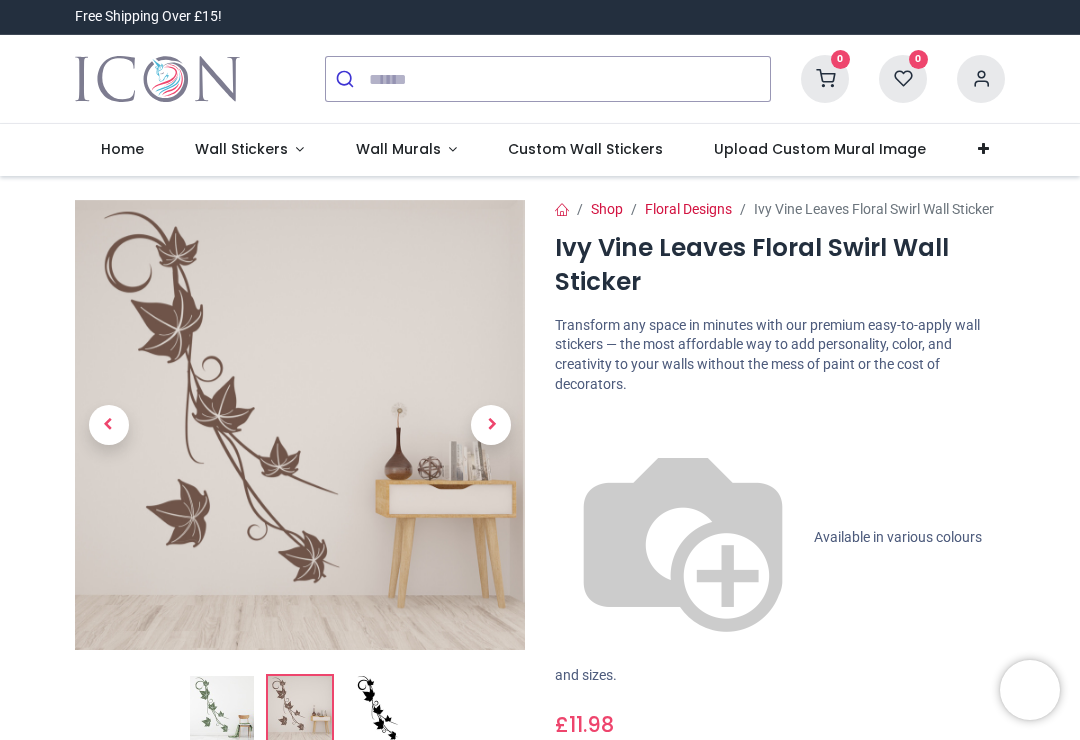 click at bounding box center (378, 708) 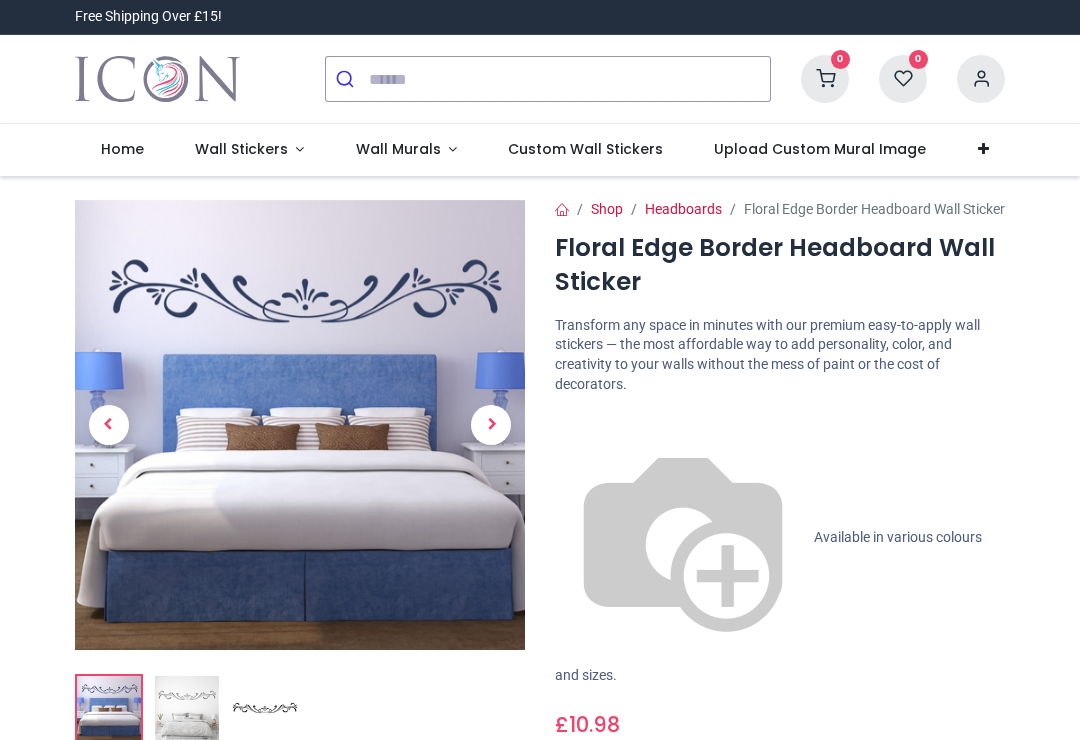 scroll, scrollTop: 0, scrollLeft: 0, axis: both 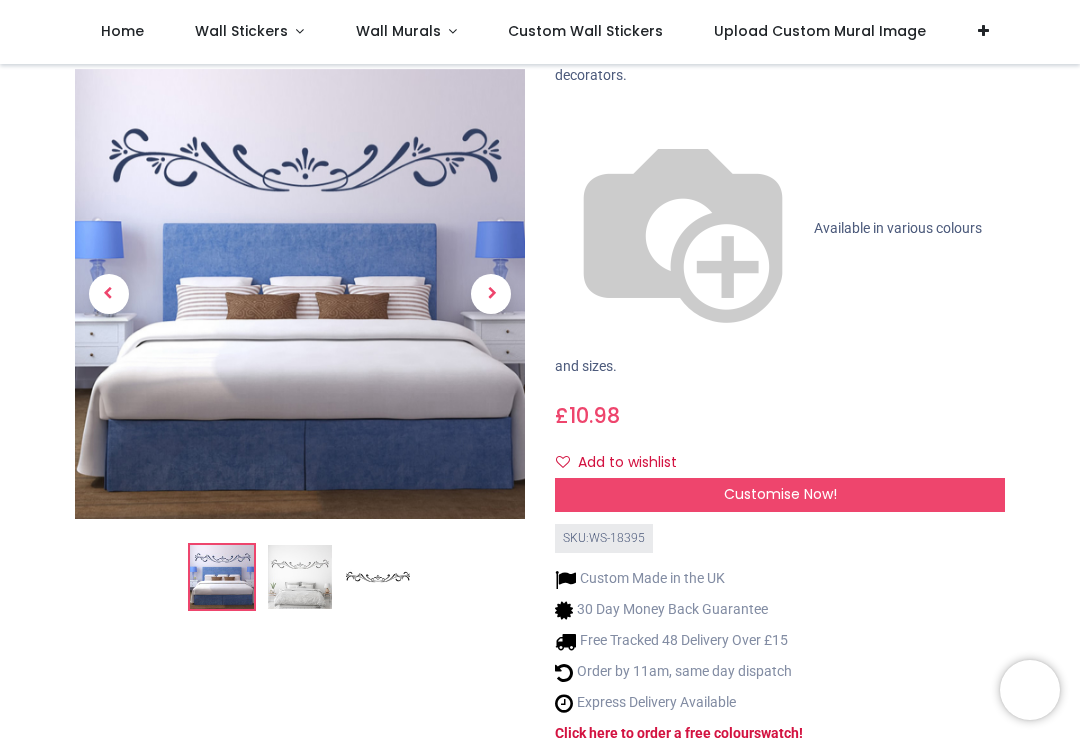 click at bounding box center [300, 577] 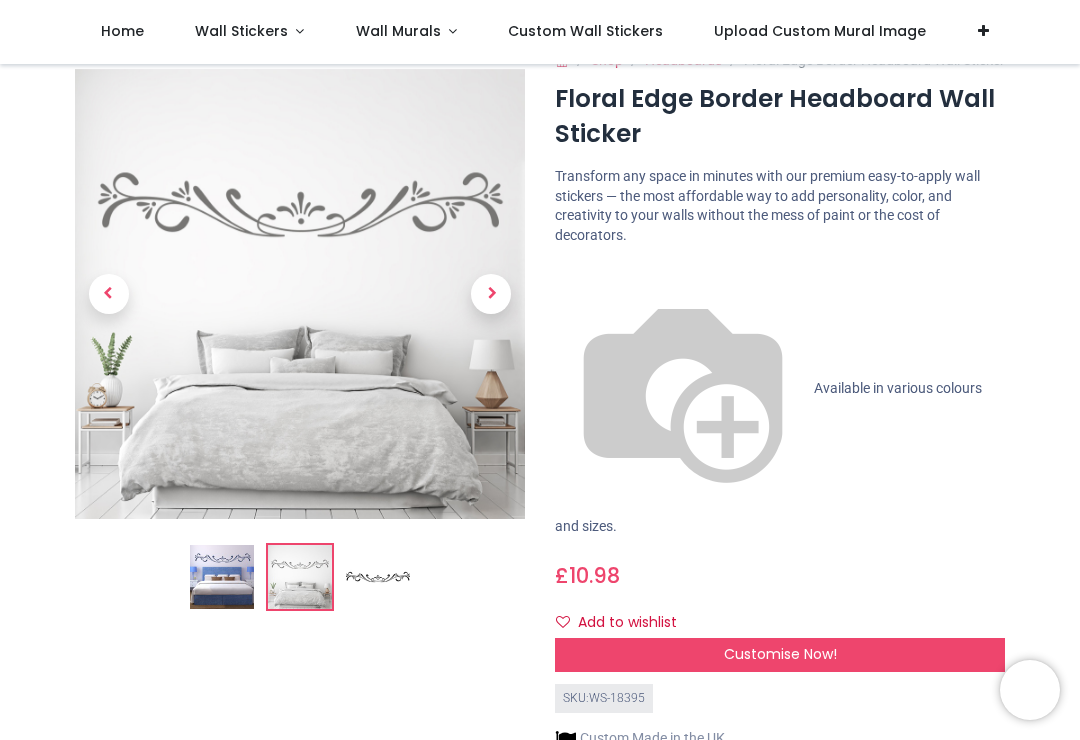 scroll, scrollTop: 42, scrollLeft: 0, axis: vertical 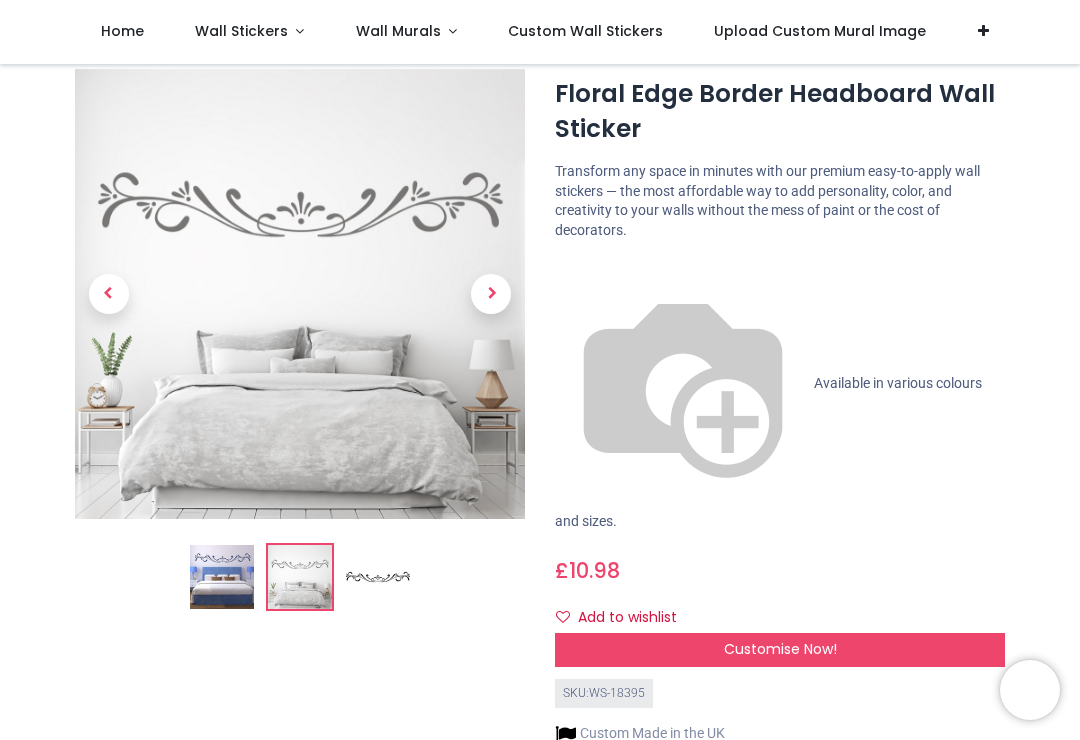 click at bounding box center [378, 577] 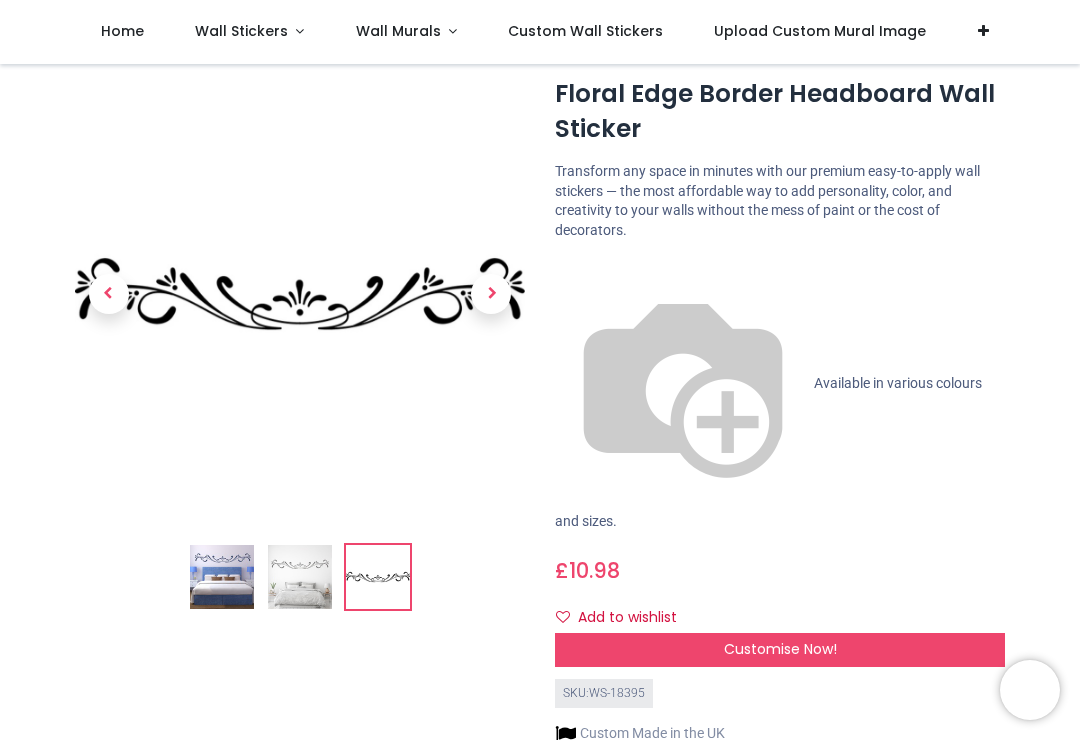 click at bounding box center (300, 577) 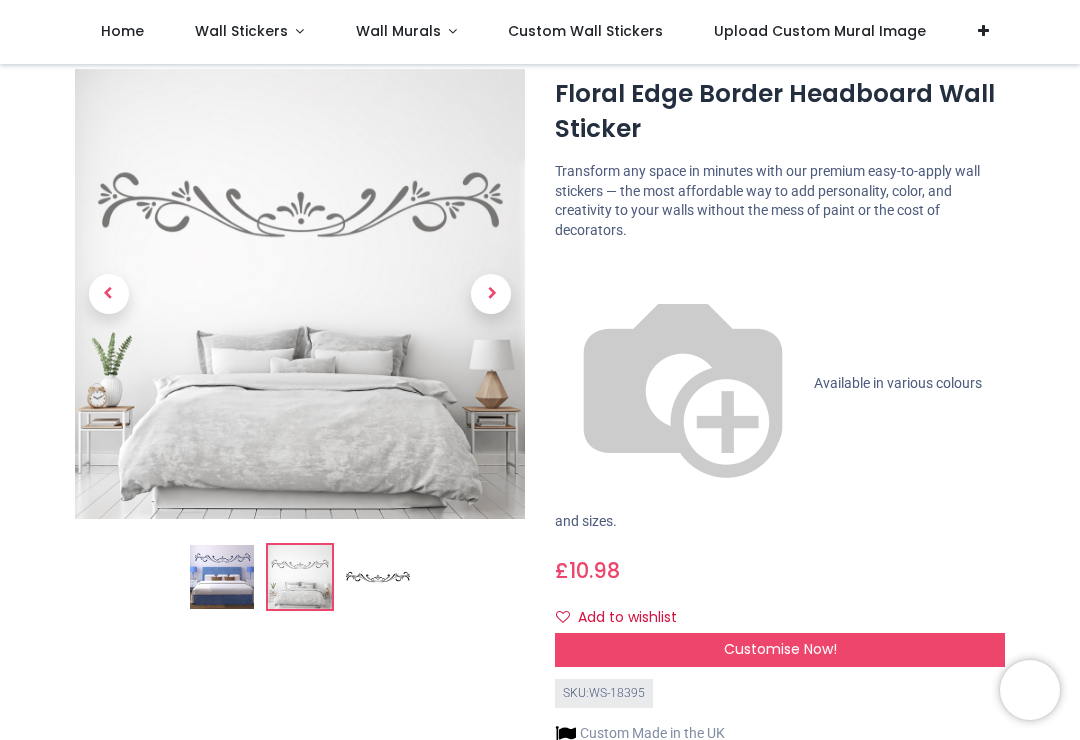 click at bounding box center (222, 577) 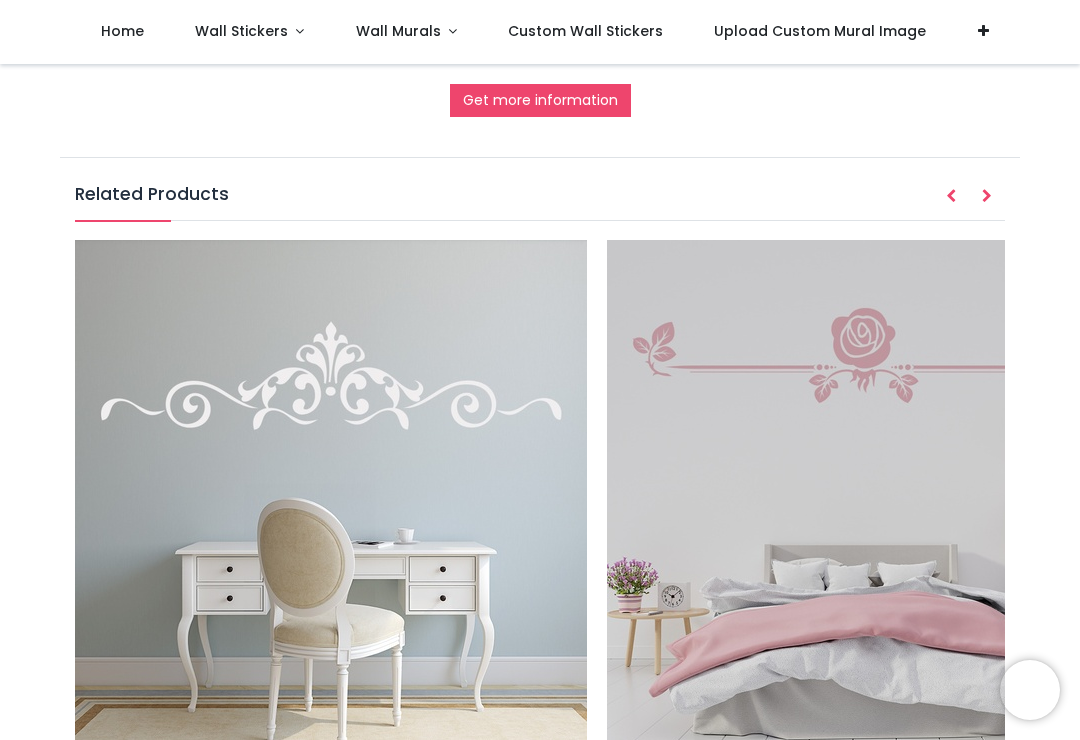 scroll, scrollTop: 2342, scrollLeft: 0, axis: vertical 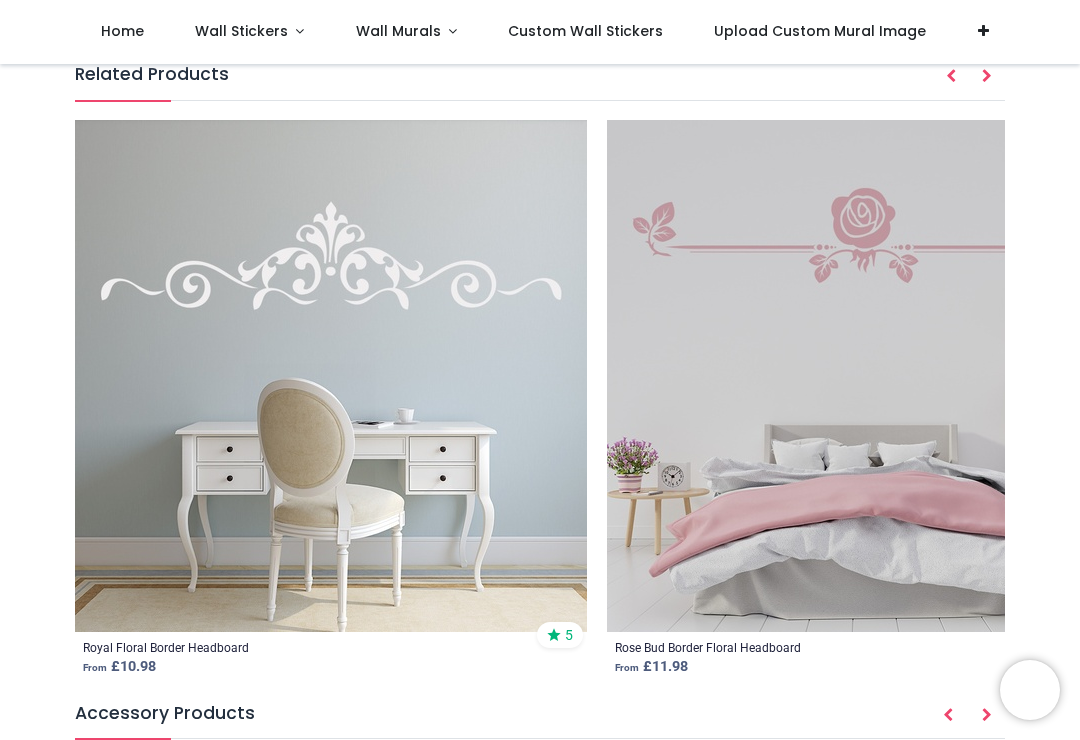 click at bounding box center [987, 716] 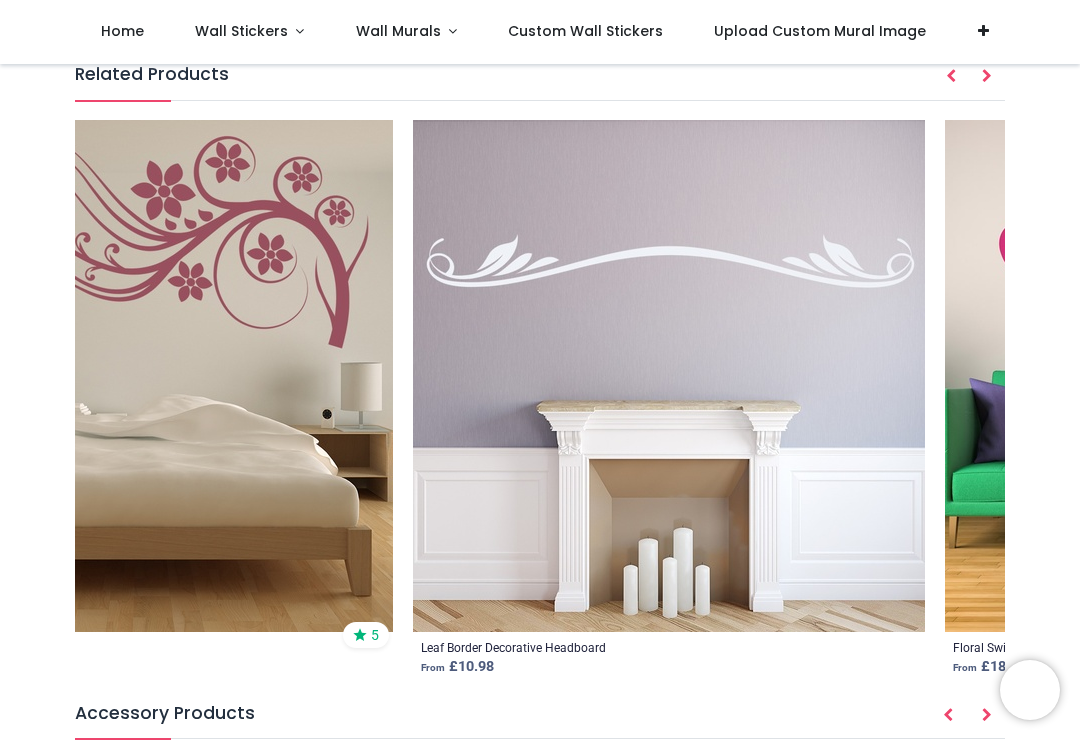 scroll, scrollTop: 0, scrollLeft: 1246, axis: horizontal 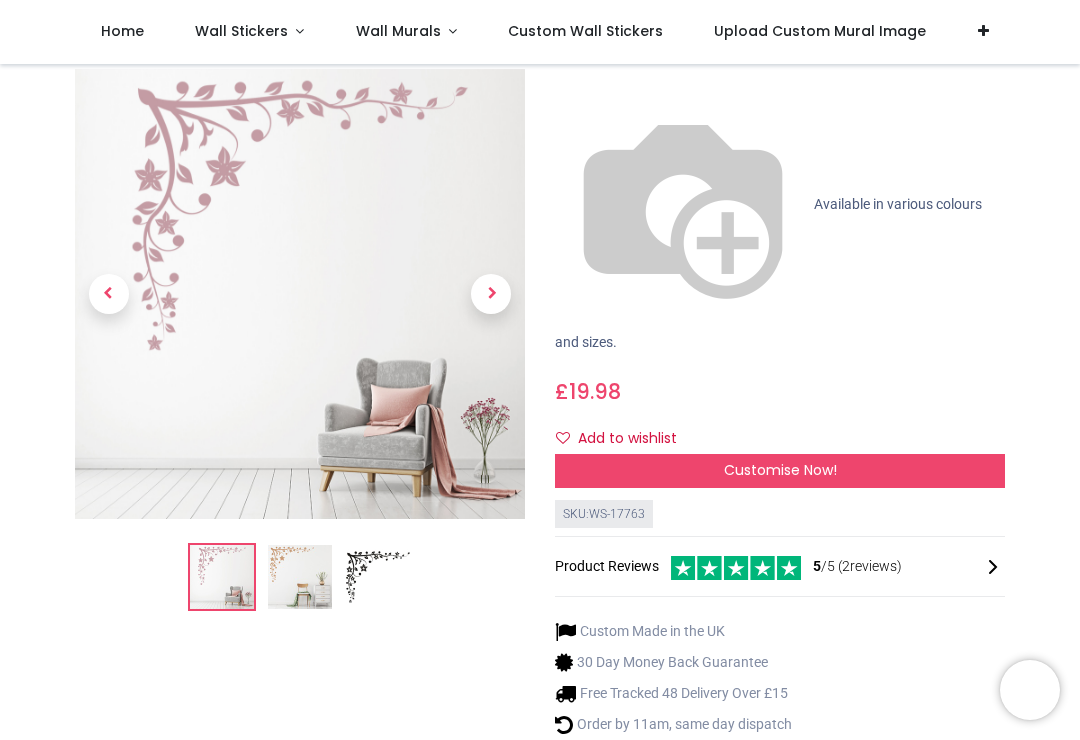 click at bounding box center [300, 577] 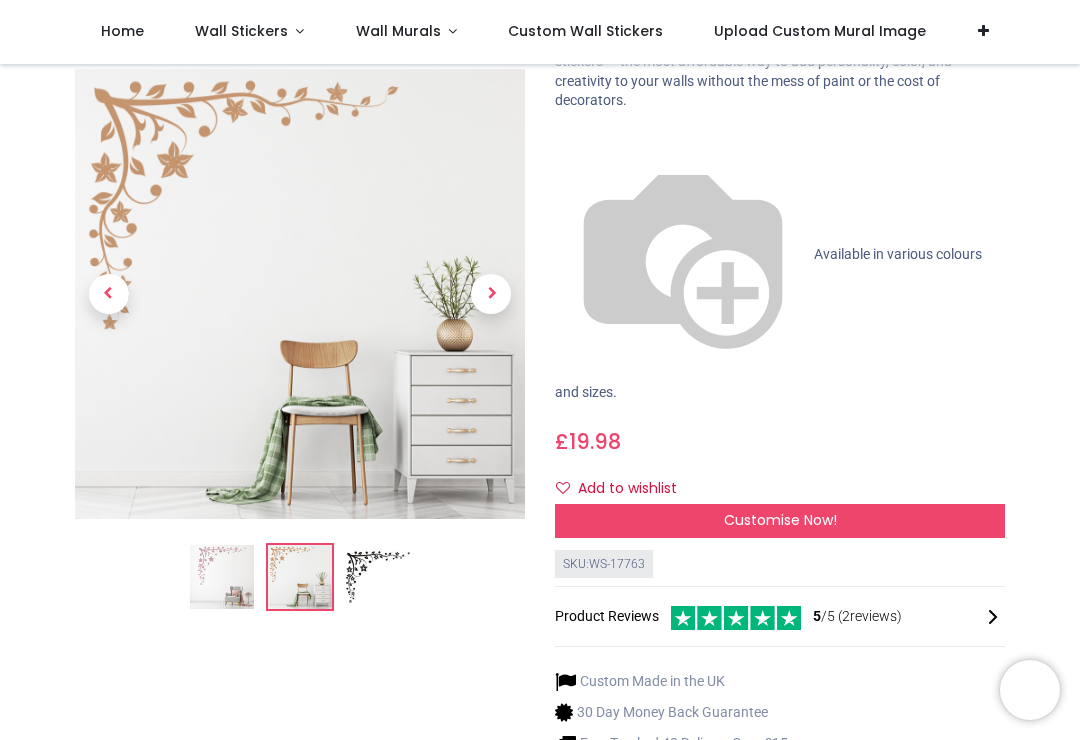 scroll, scrollTop: 101, scrollLeft: 0, axis: vertical 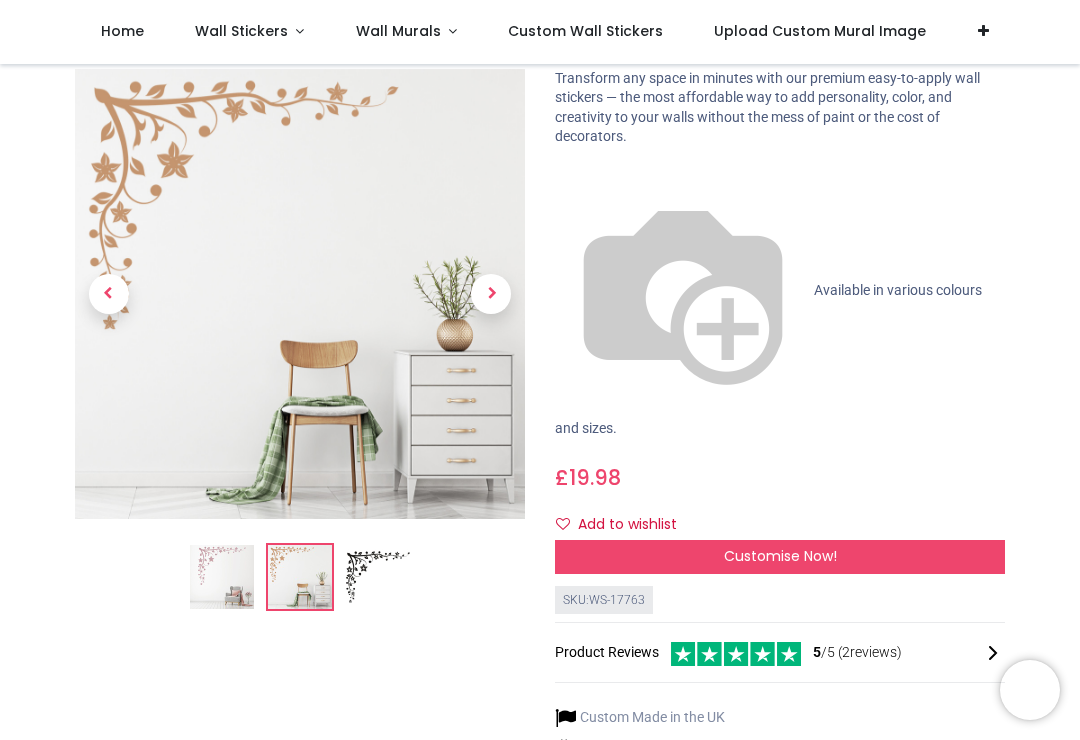 click at bounding box center (378, 577) 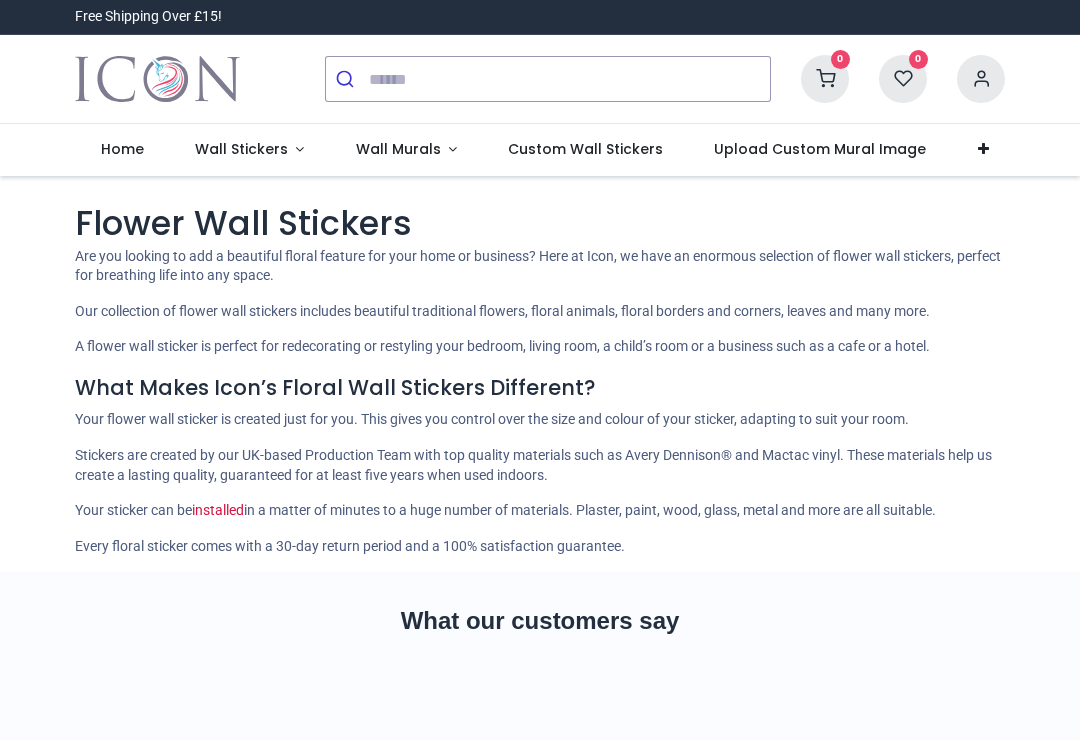 scroll, scrollTop: 0, scrollLeft: 0, axis: both 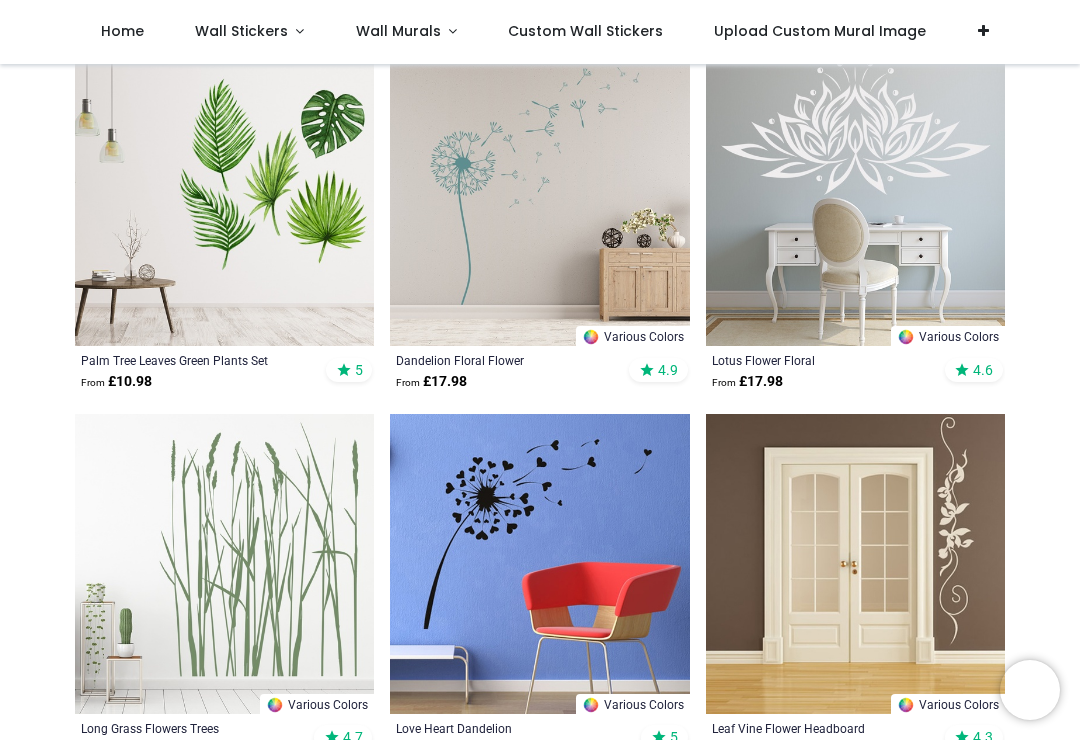 click at bounding box center (539, 196) 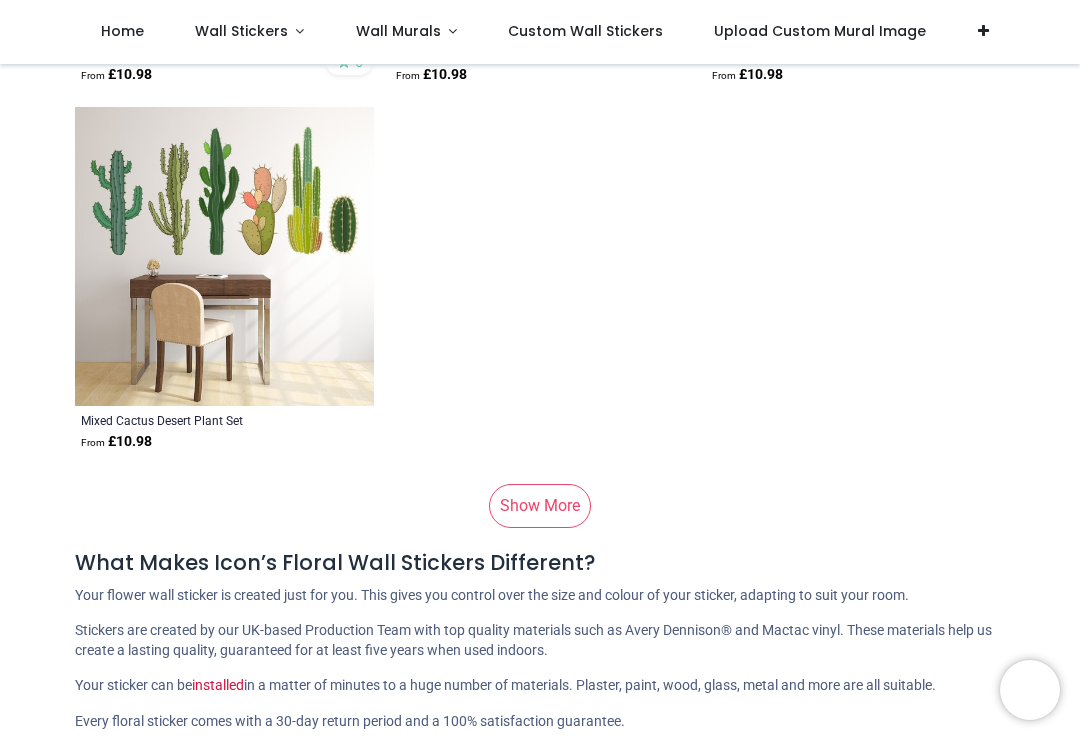 scroll, scrollTop: 3816, scrollLeft: 0, axis: vertical 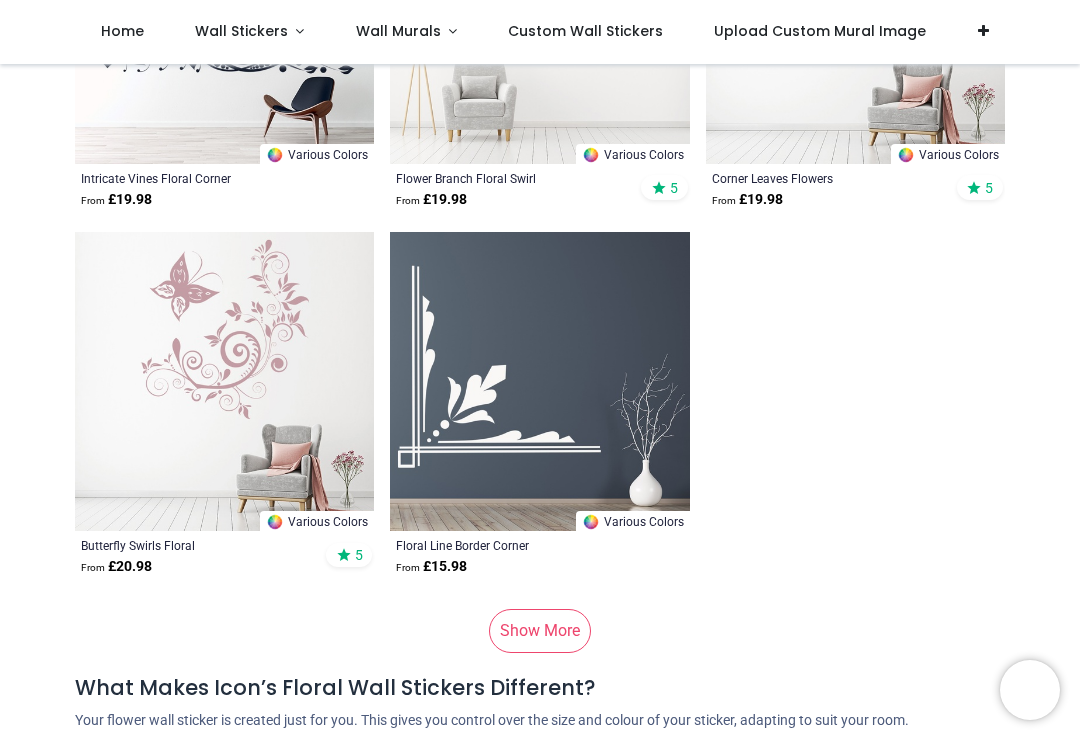 click on "Show More" at bounding box center (540, 631) 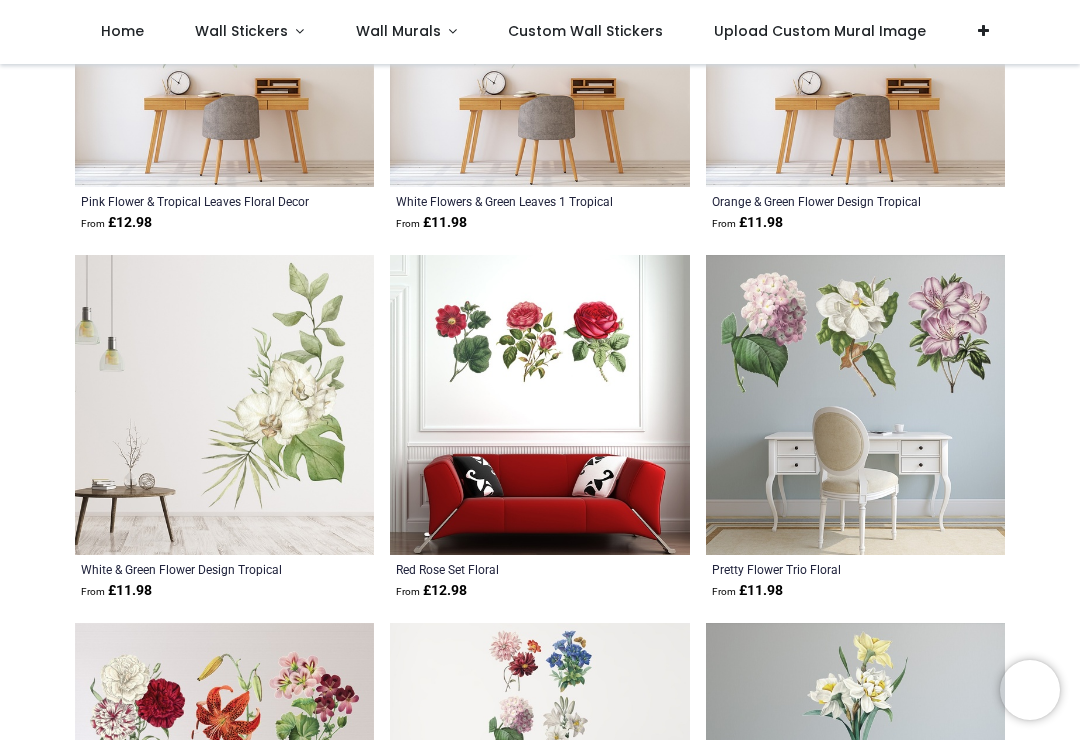scroll, scrollTop: 19005, scrollLeft: 0, axis: vertical 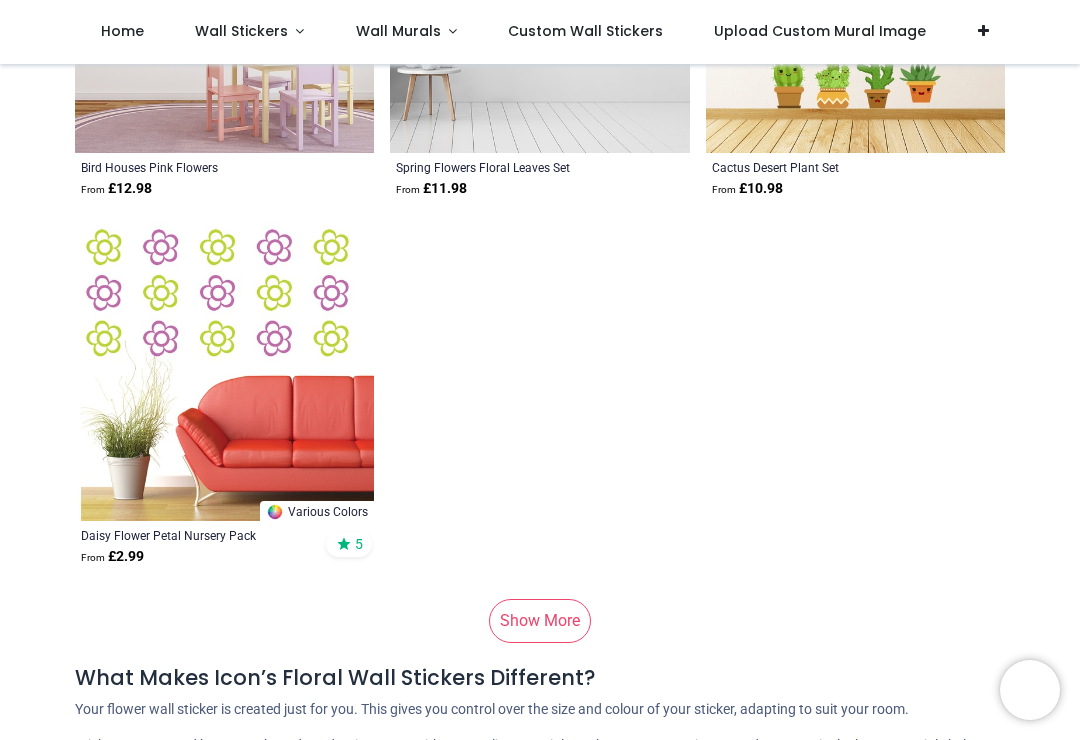 click on "Show More" at bounding box center [540, 621] 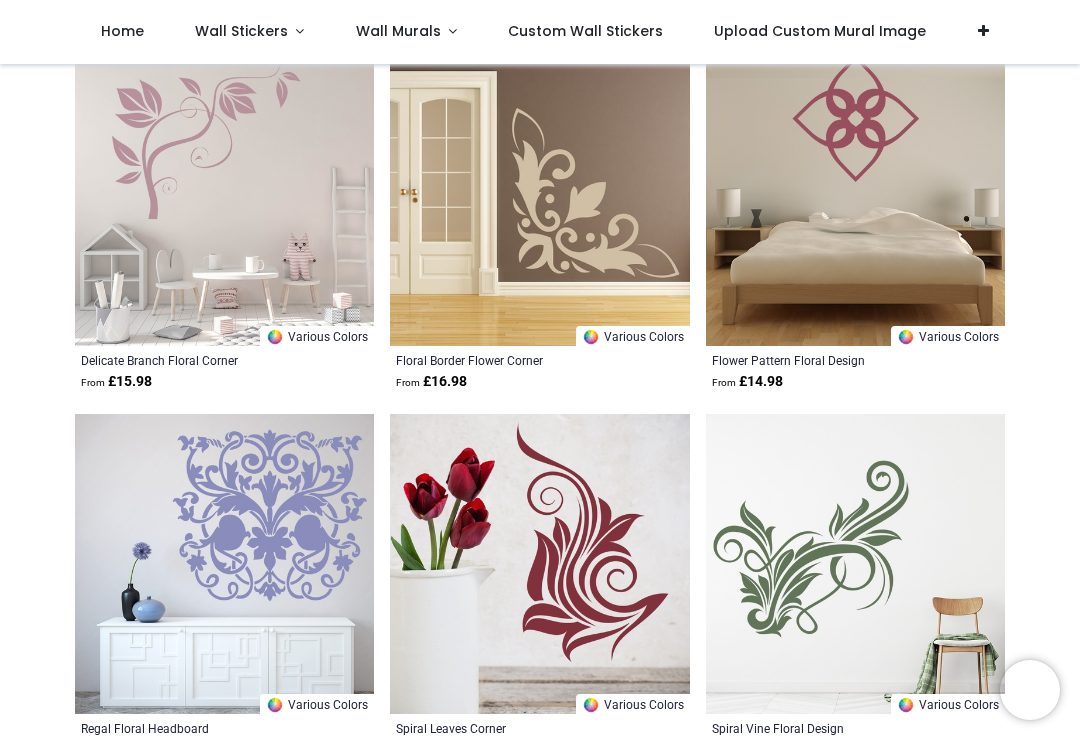 scroll, scrollTop: 39883, scrollLeft: 0, axis: vertical 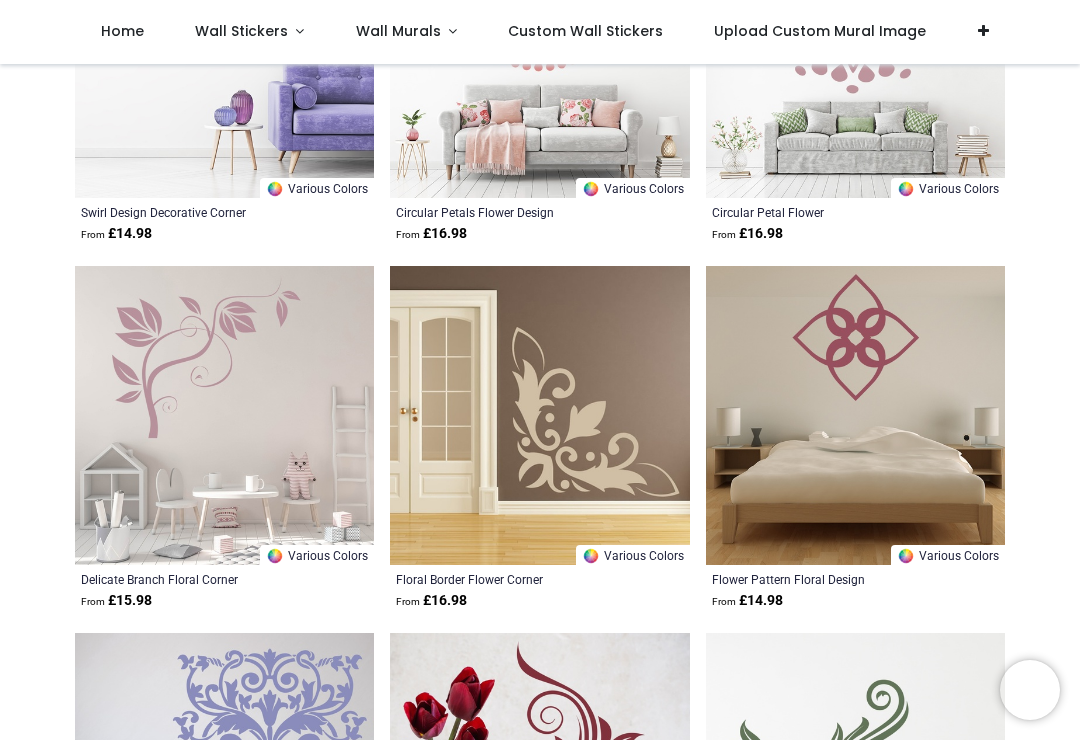 click at bounding box center (224, 415) 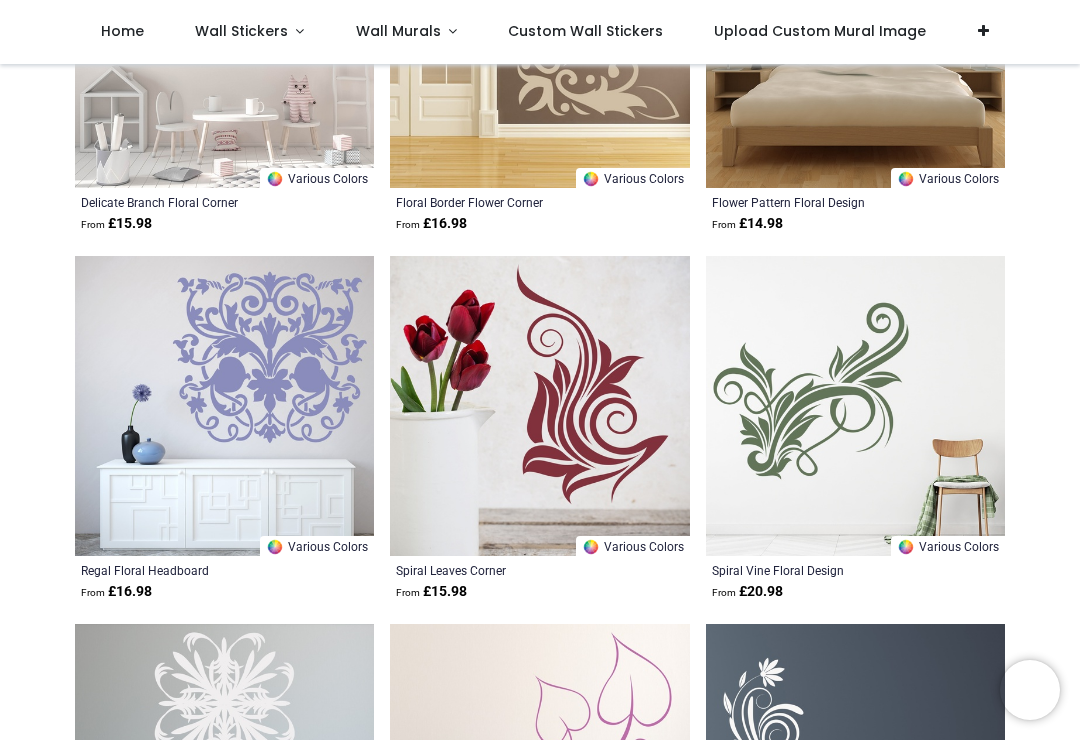 scroll, scrollTop: 40722, scrollLeft: 0, axis: vertical 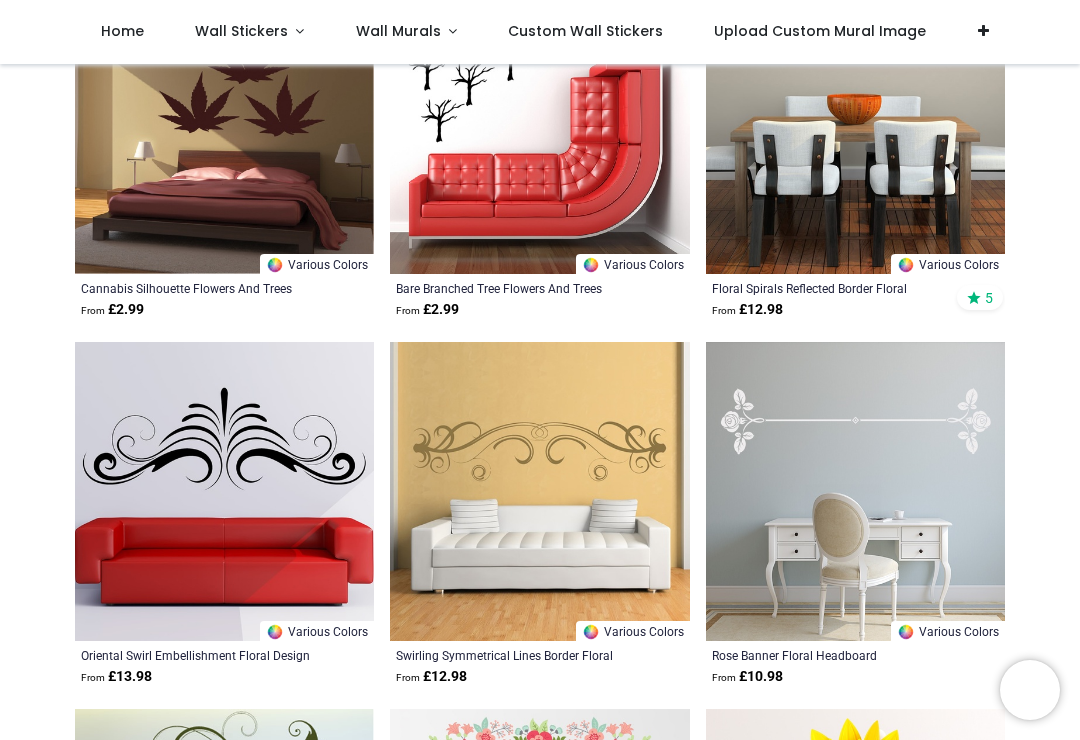 click at bounding box center (539, 491) 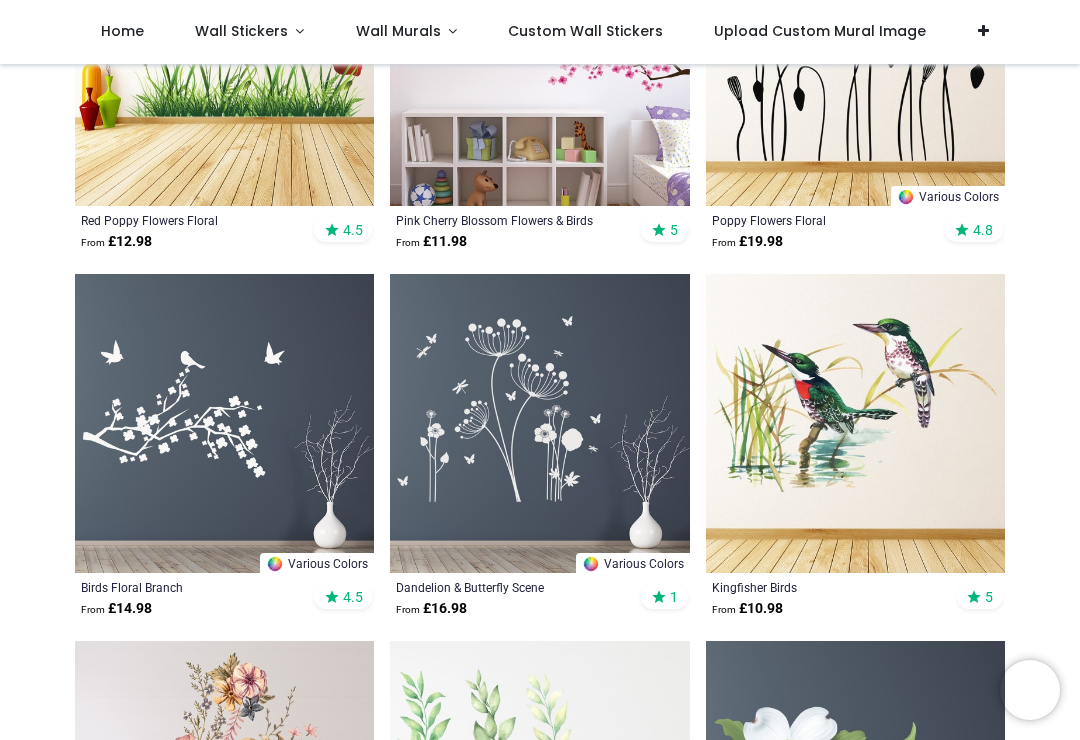 scroll, scrollTop: 2848, scrollLeft: 0, axis: vertical 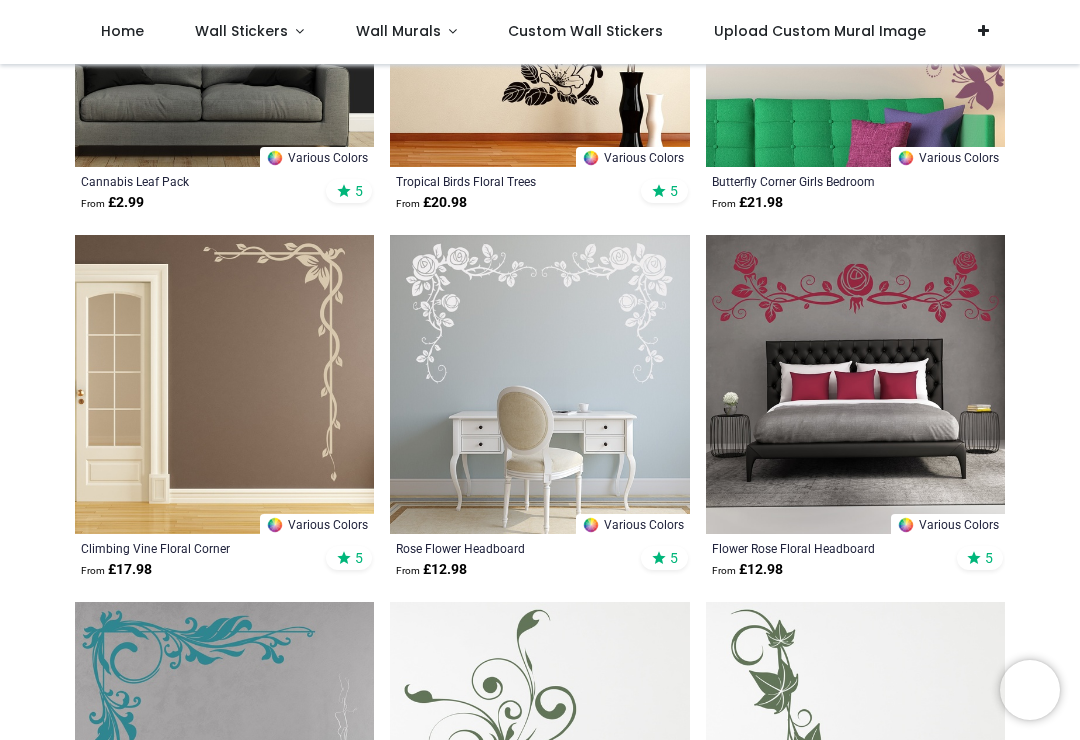 click at bounding box center (224, 384) 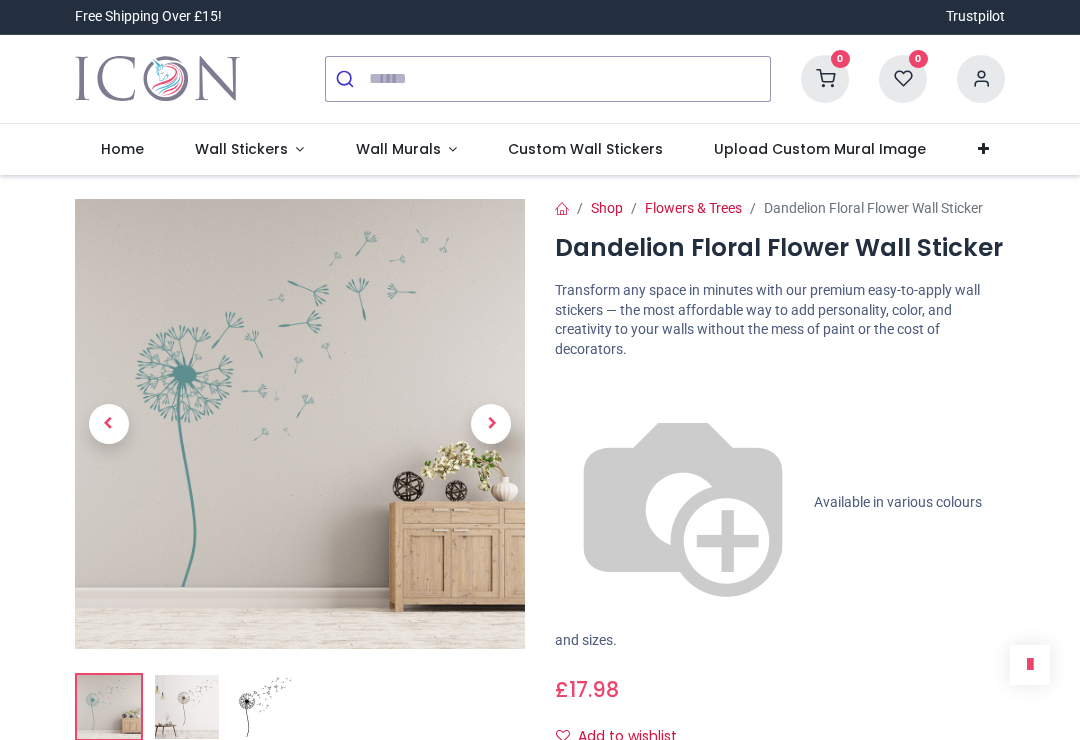 scroll, scrollTop: 0, scrollLeft: 0, axis: both 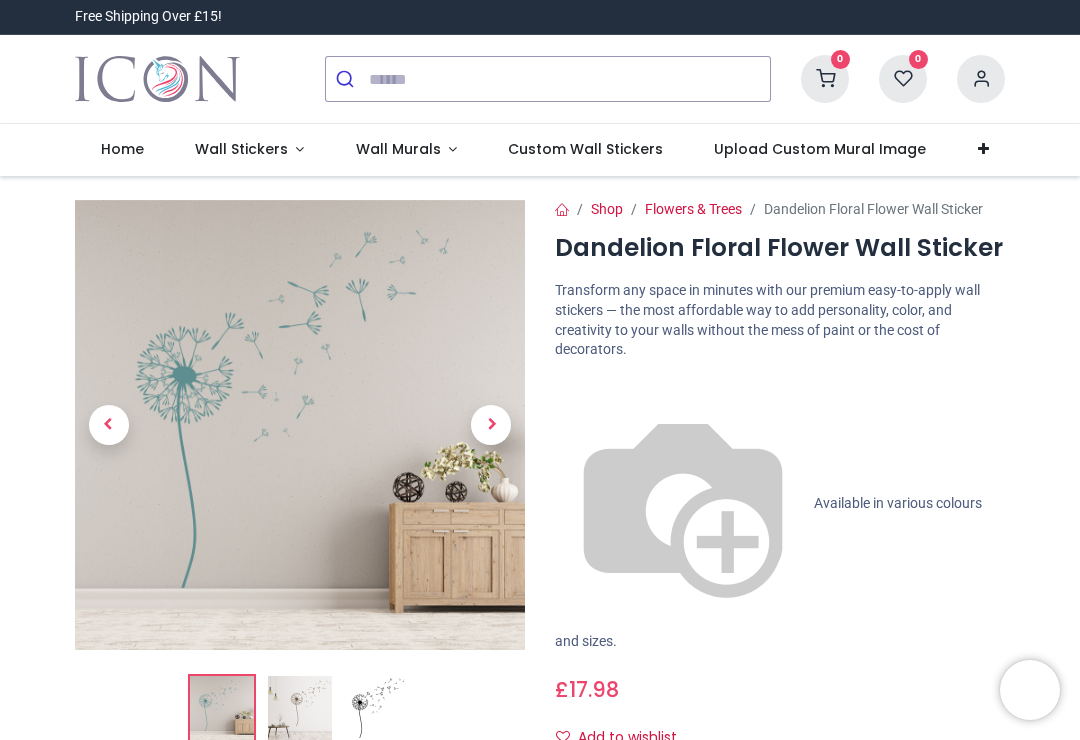 click 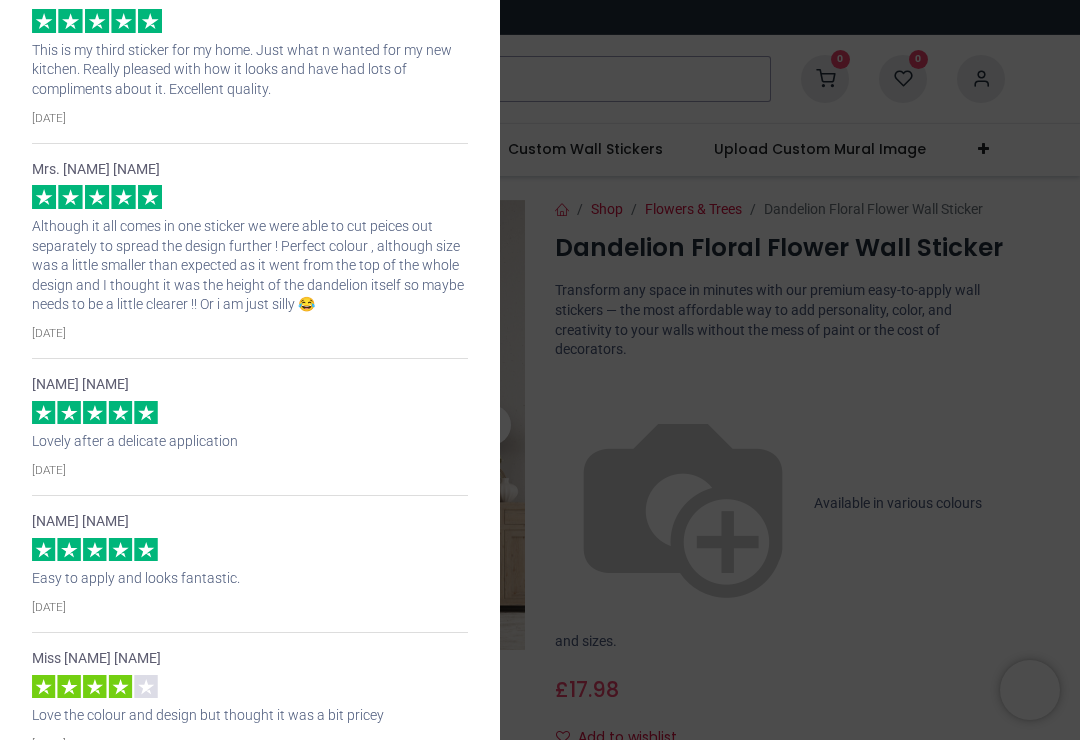 scroll, scrollTop: 3159, scrollLeft: 0, axis: vertical 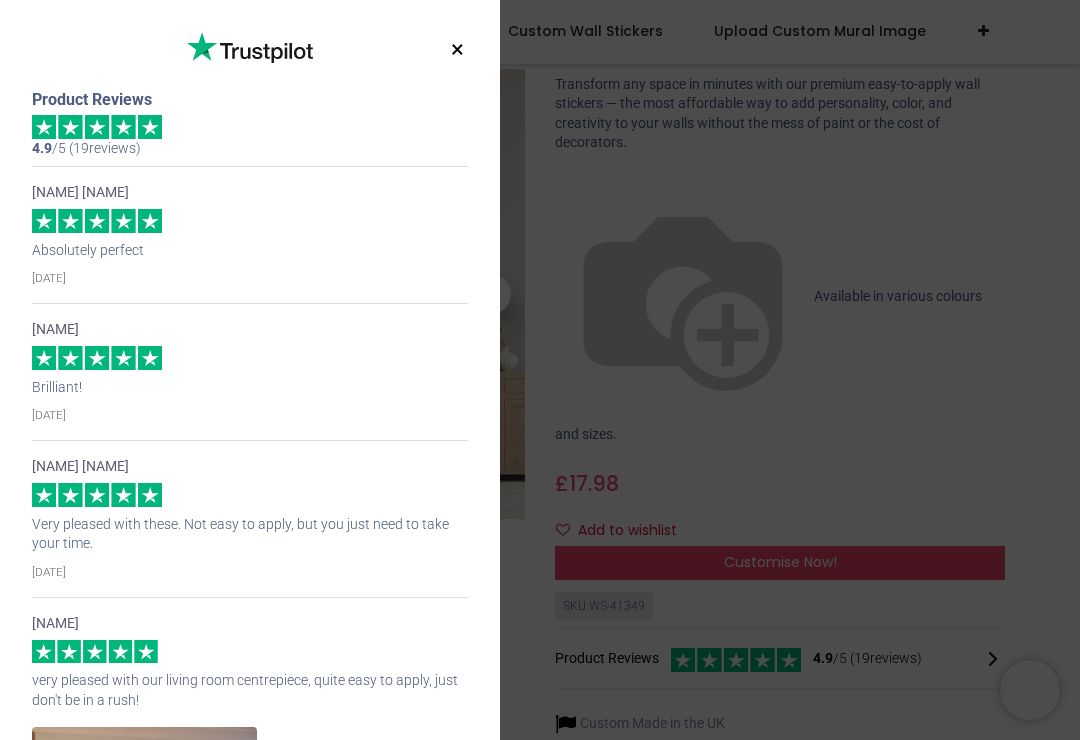 click on "×" at bounding box center [457, 50] 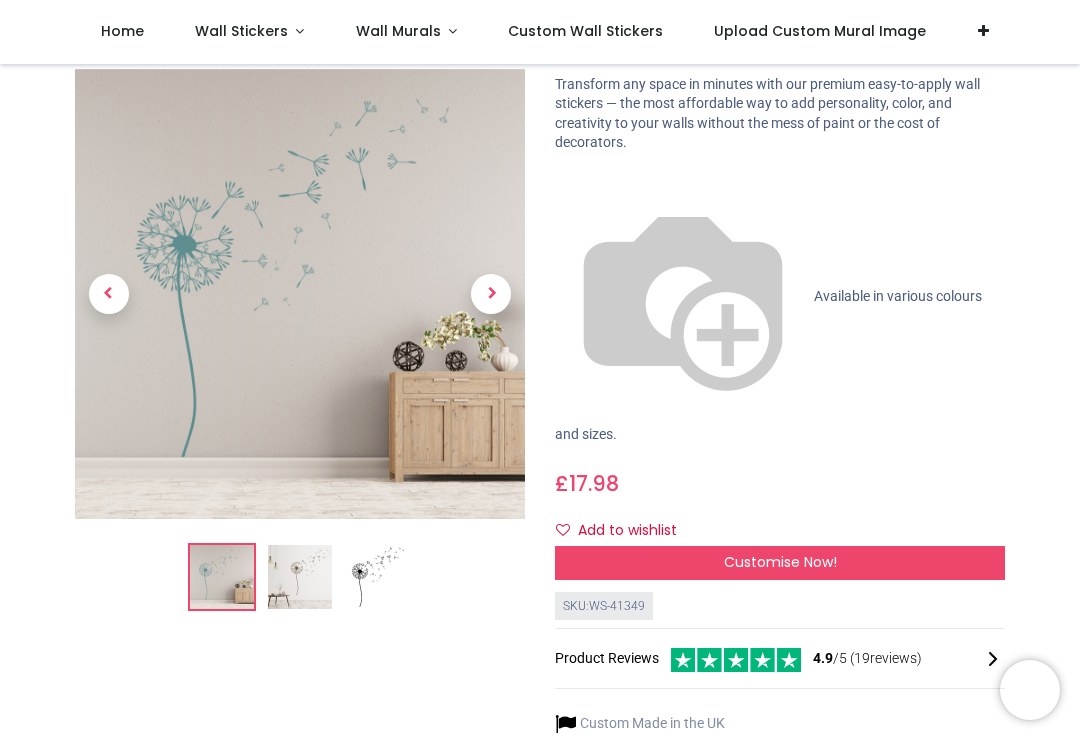 click at bounding box center [378, 577] 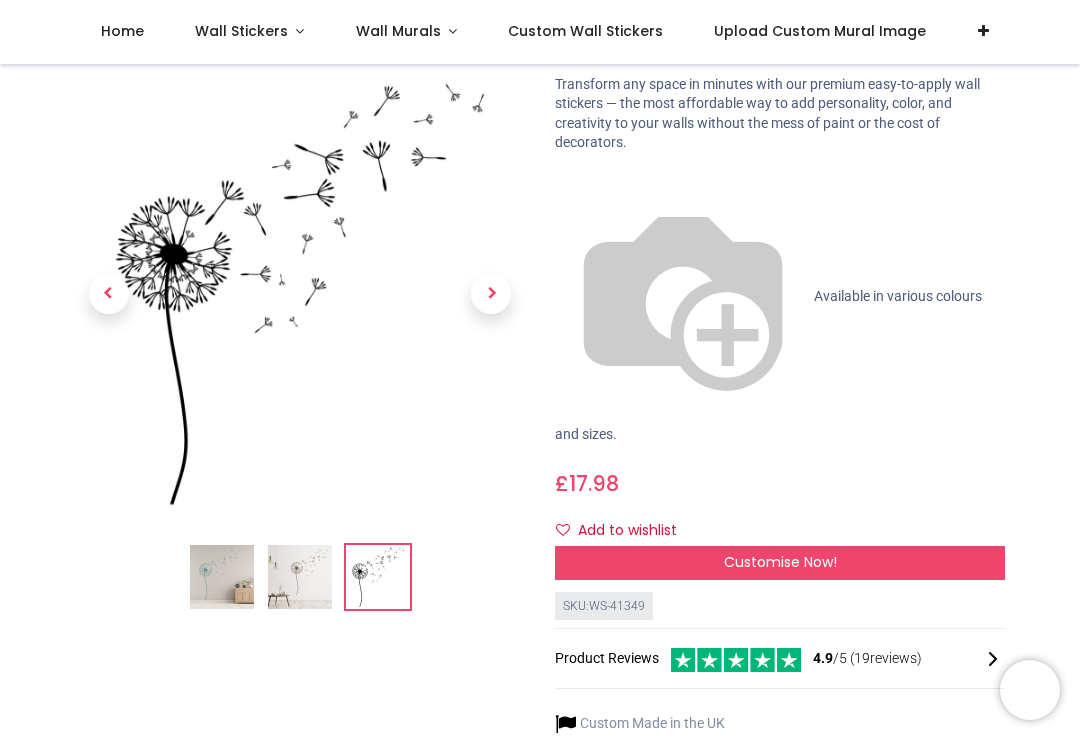 click at bounding box center (300, 577) 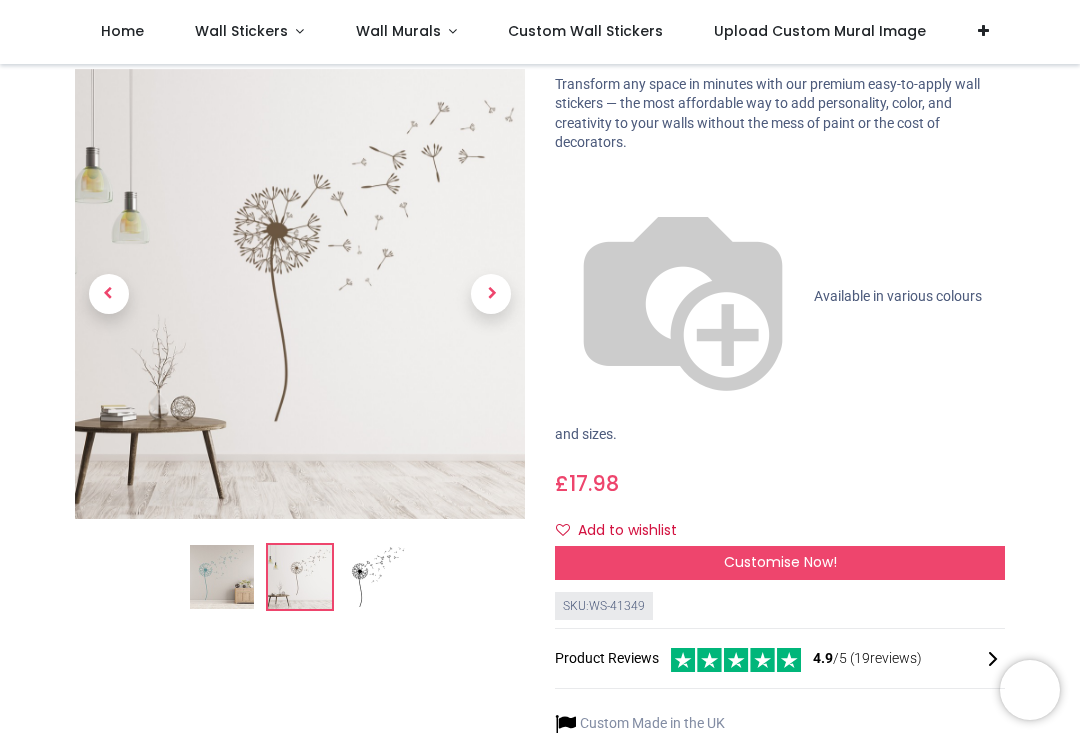 click at bounding box center [222, 577] 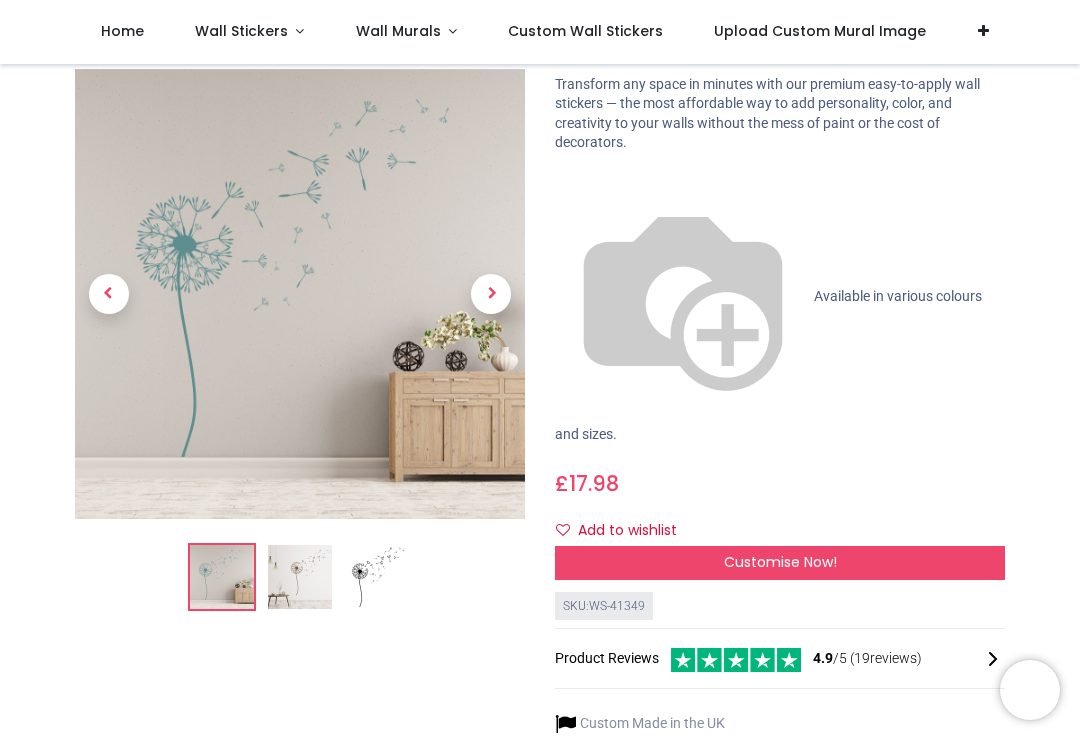 click at bounding box center [491, 294] 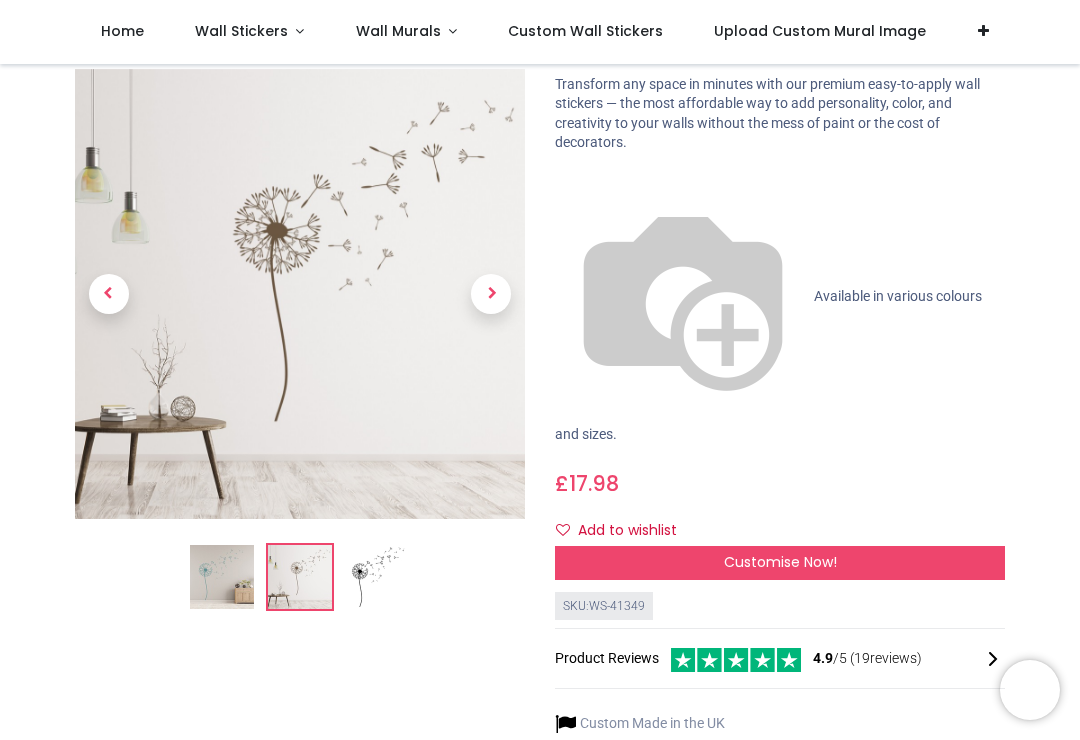 click at bounding box center (491, 294) 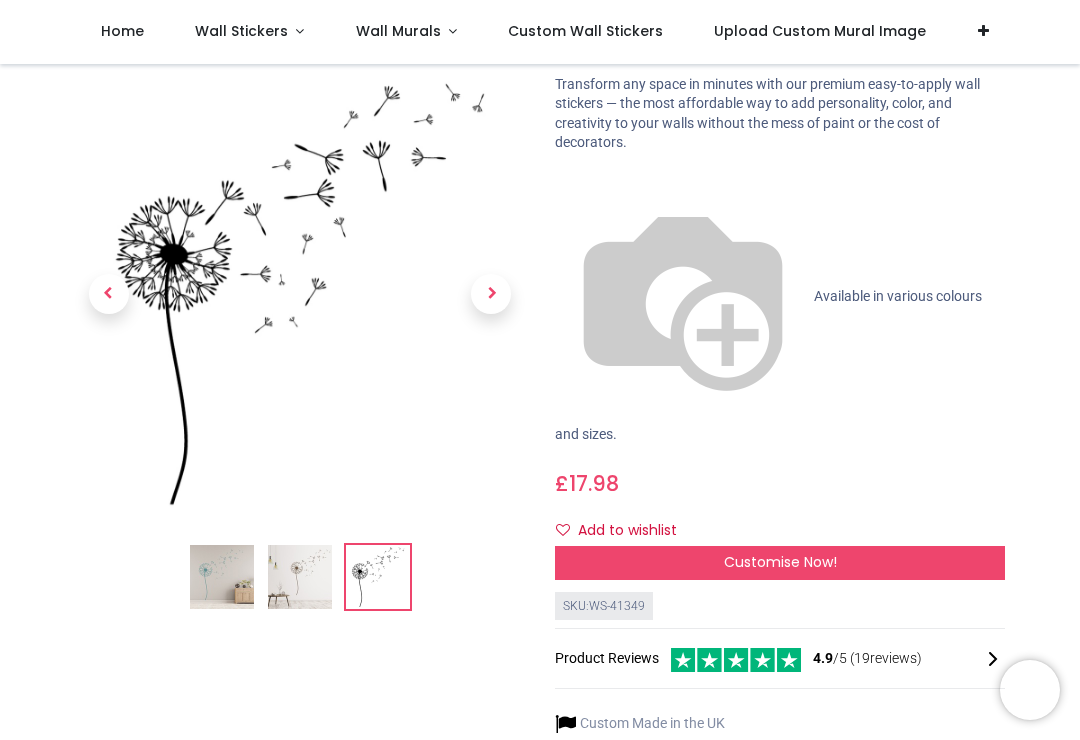 click at bounding box center (491, 294) 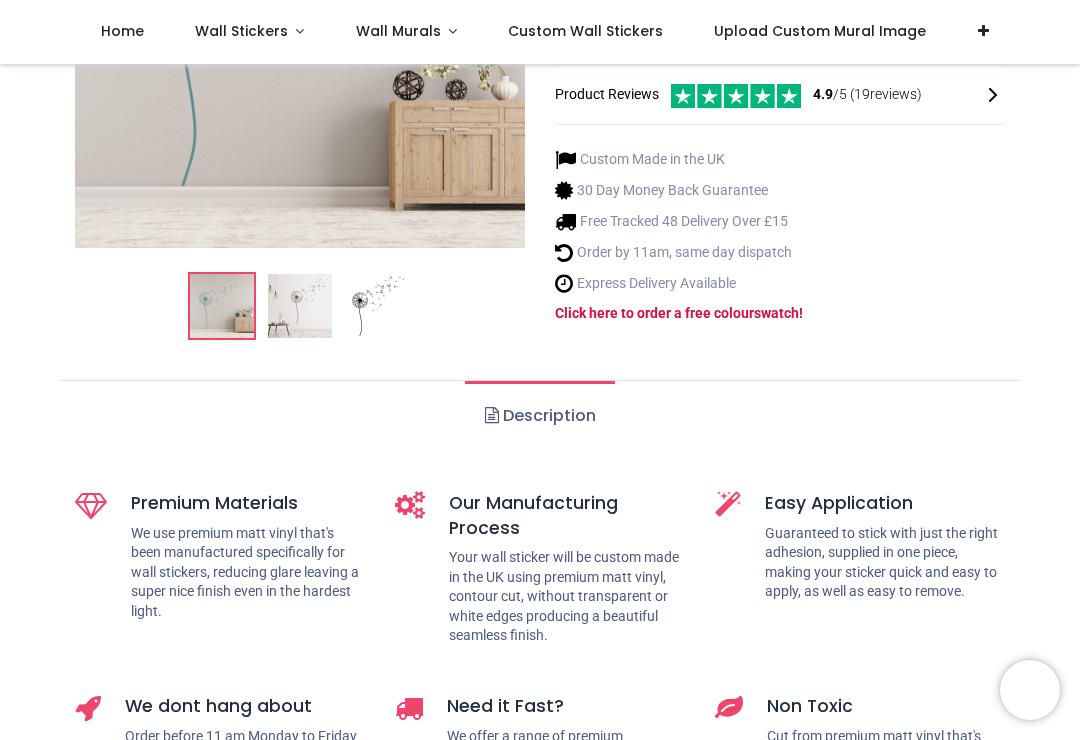 scroll, scrollTop: 659, scrollLeft: 0, axis: vertical 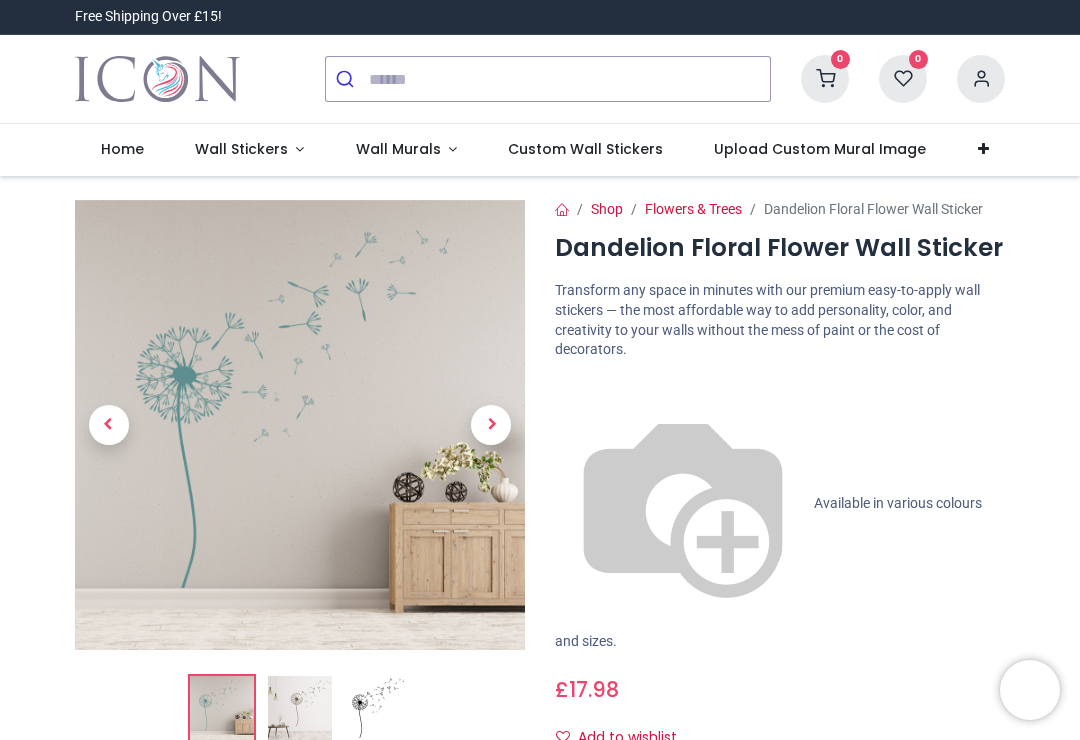 click on "Available in various colours and sizes." at bounding box center [768, 572] 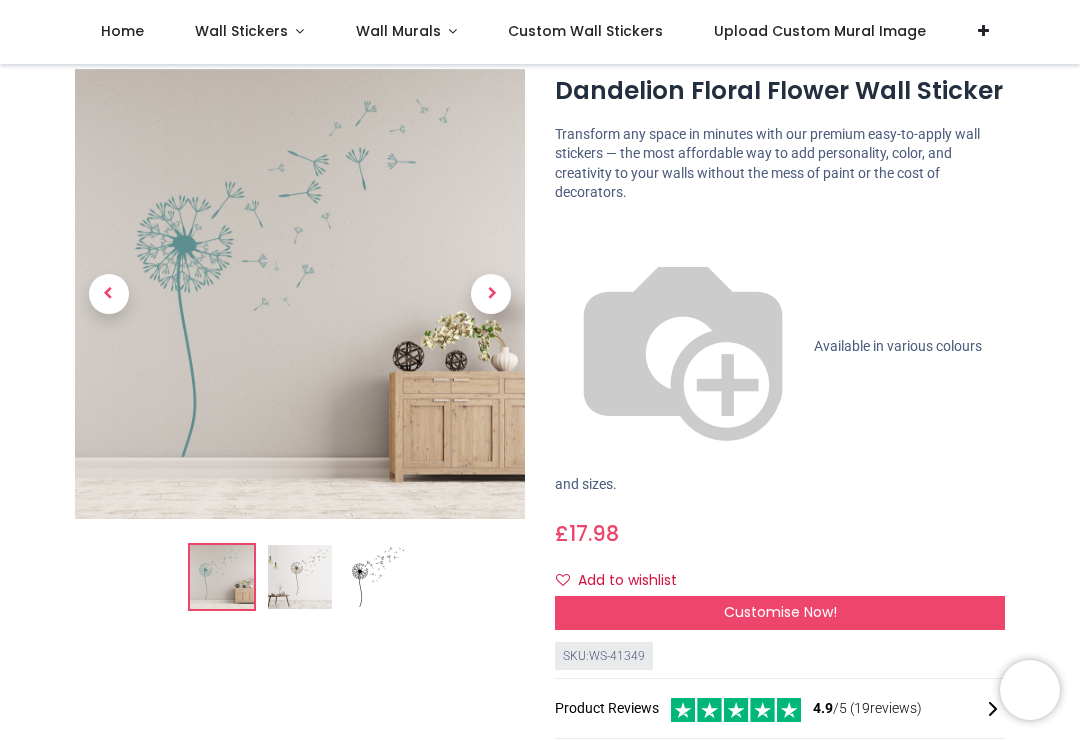 scroll, scrollTop: 107, scrollLeft: 0, axis: vertical 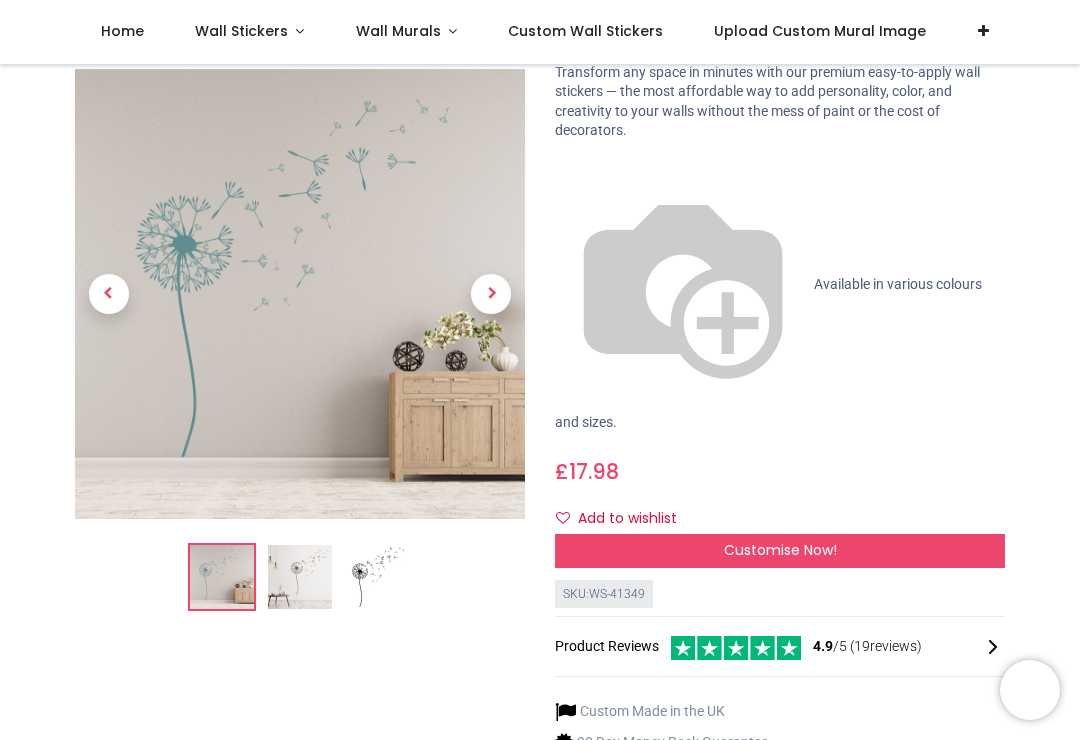 click on "Customise Now!" at bounding box center (780, 550) 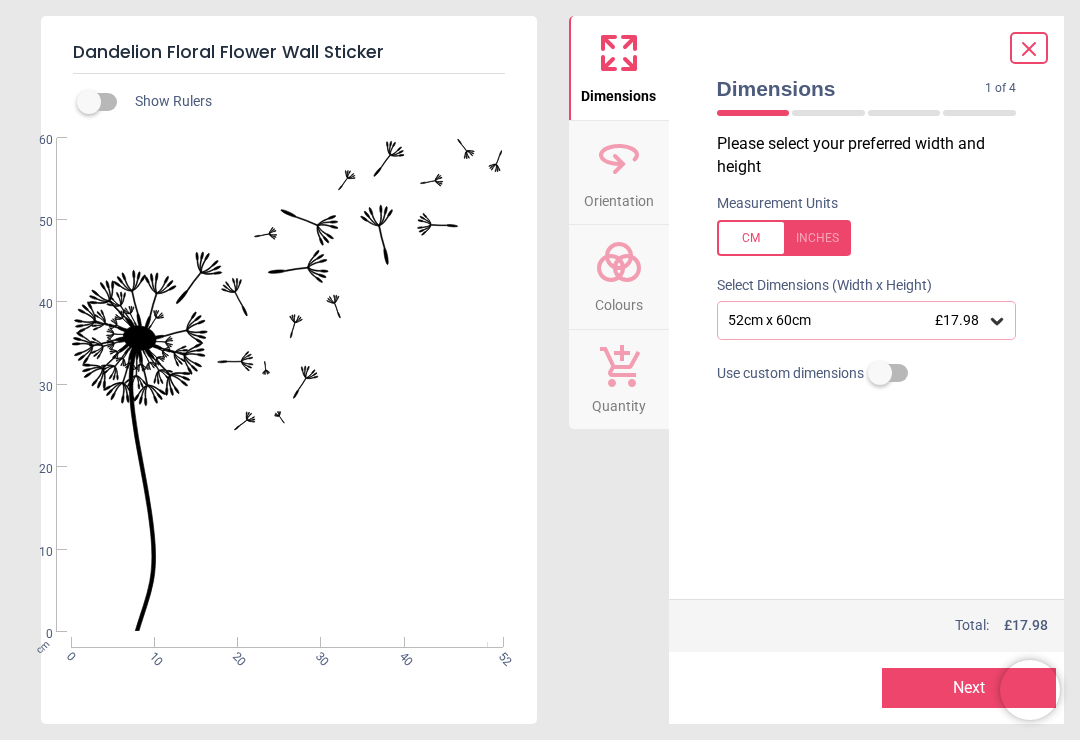click on "Colours" at bounding box center [619, 301] 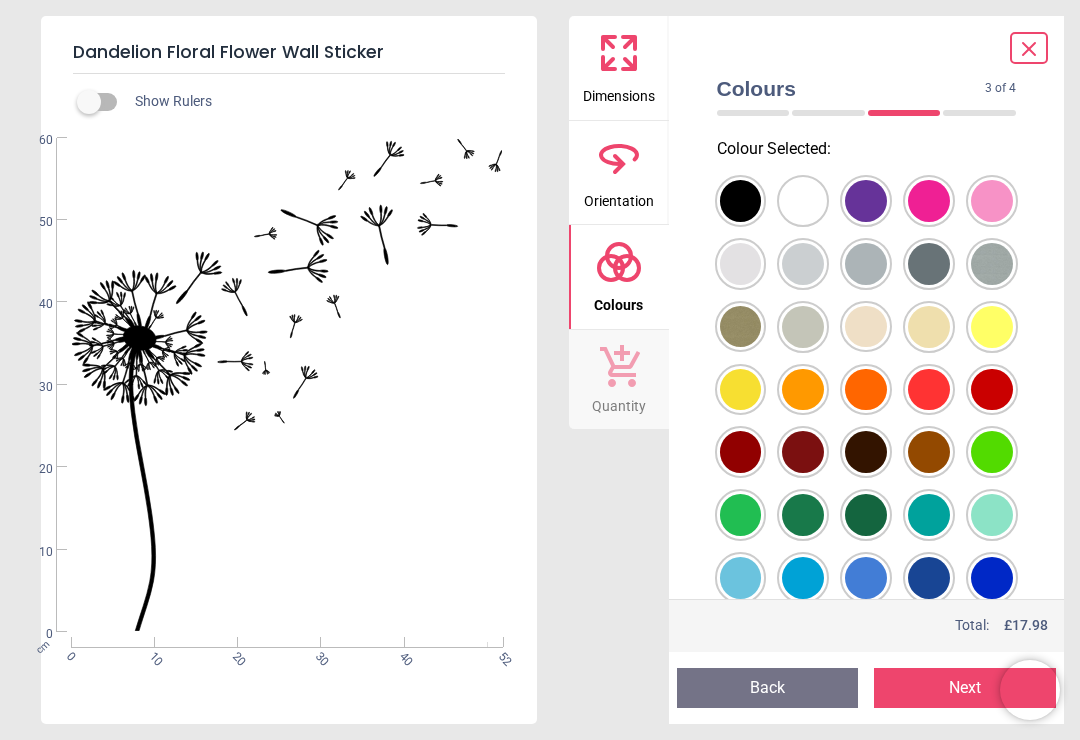 click at bounding box center [741, 201] 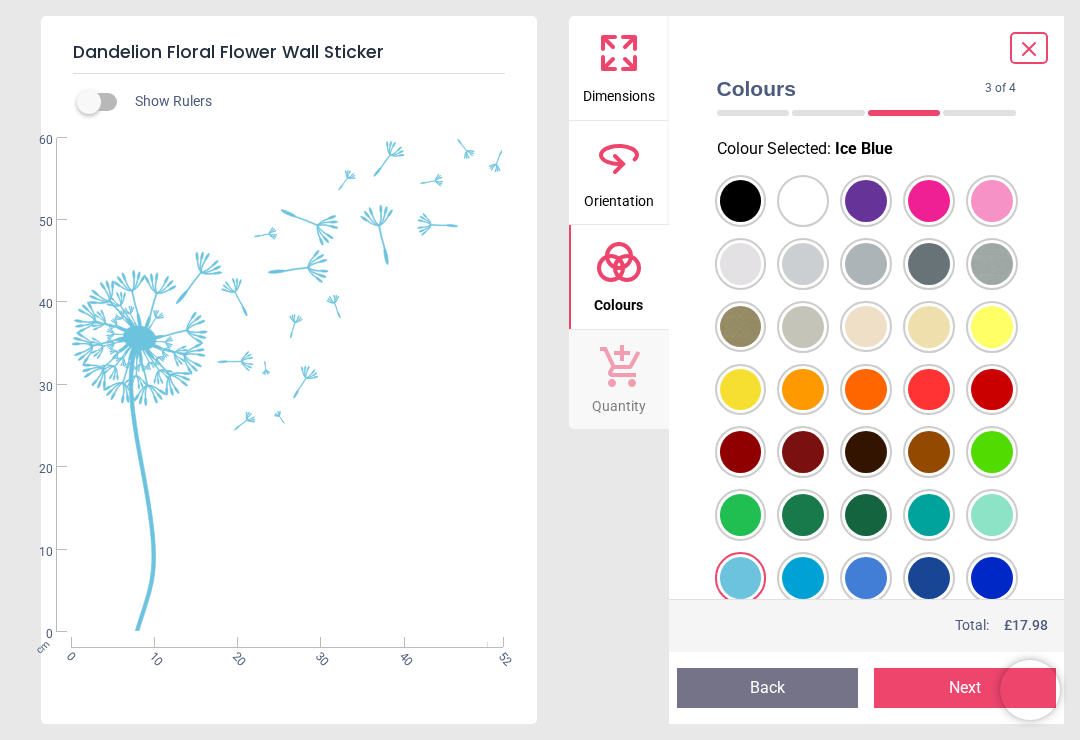 click at bounding box center [741, 201] 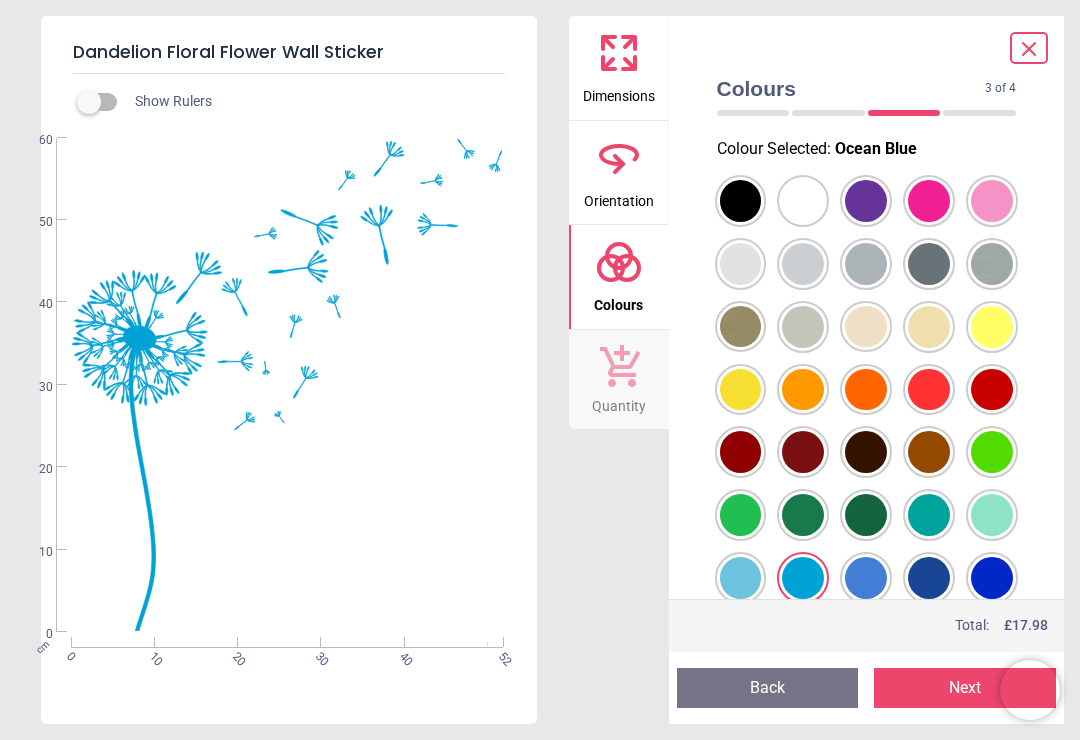 click at bounding box center (741, 201) 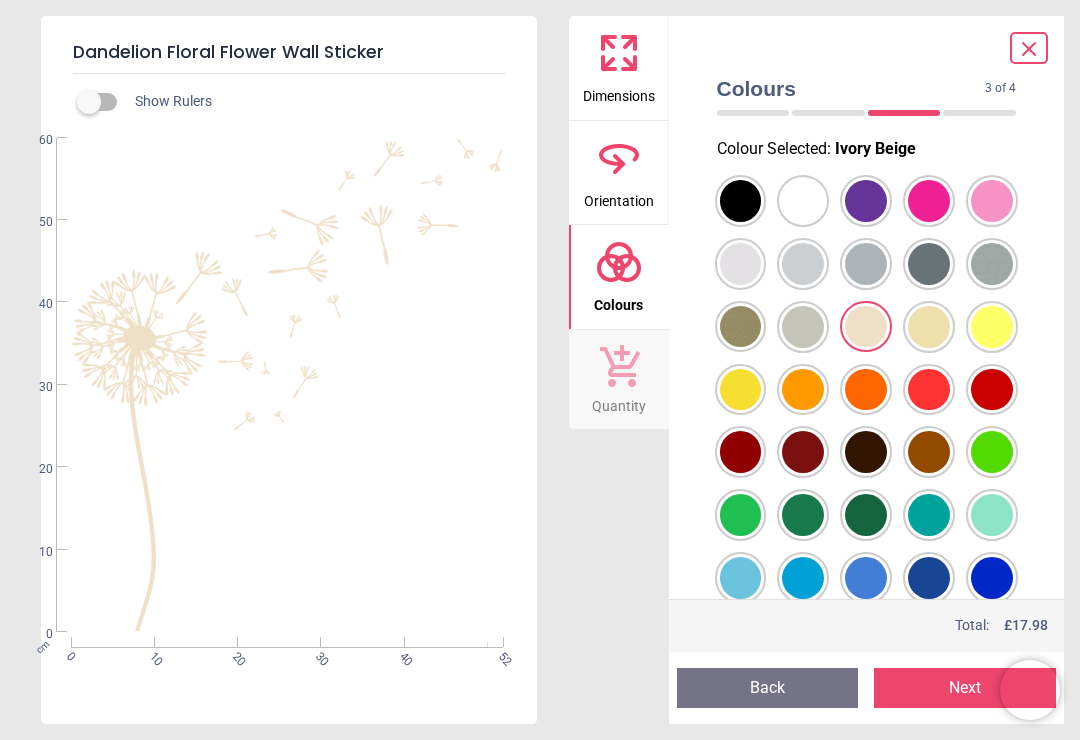 click at bounding box center [741, 201] 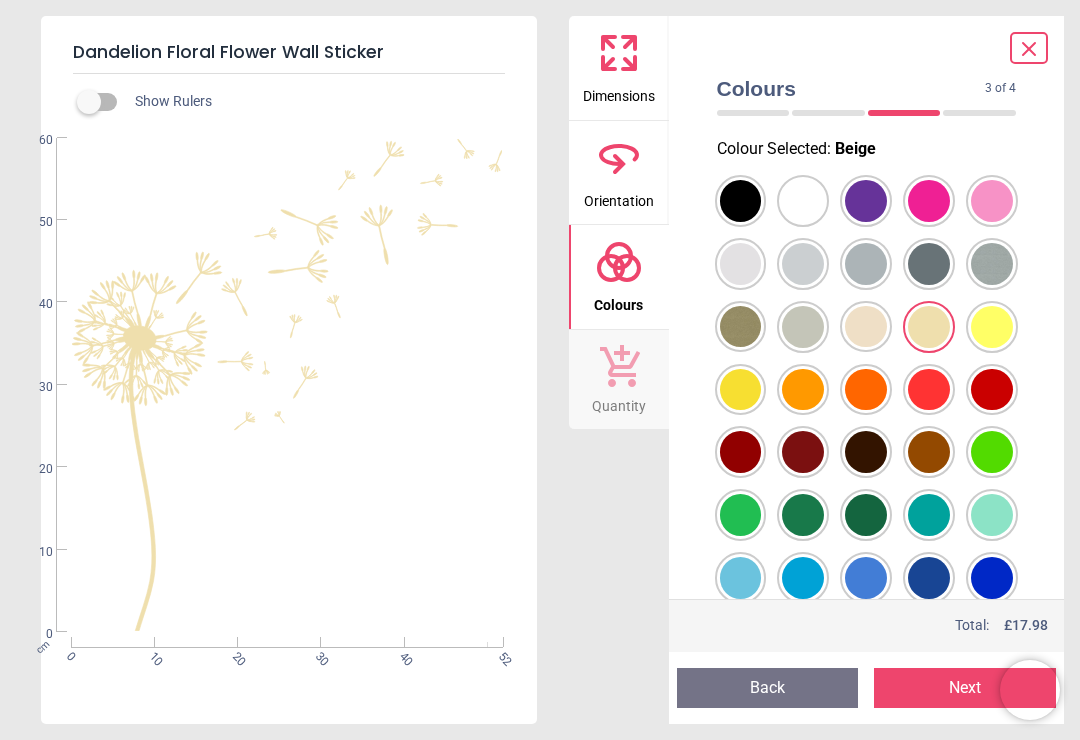 click at bounding box center (929, 327) 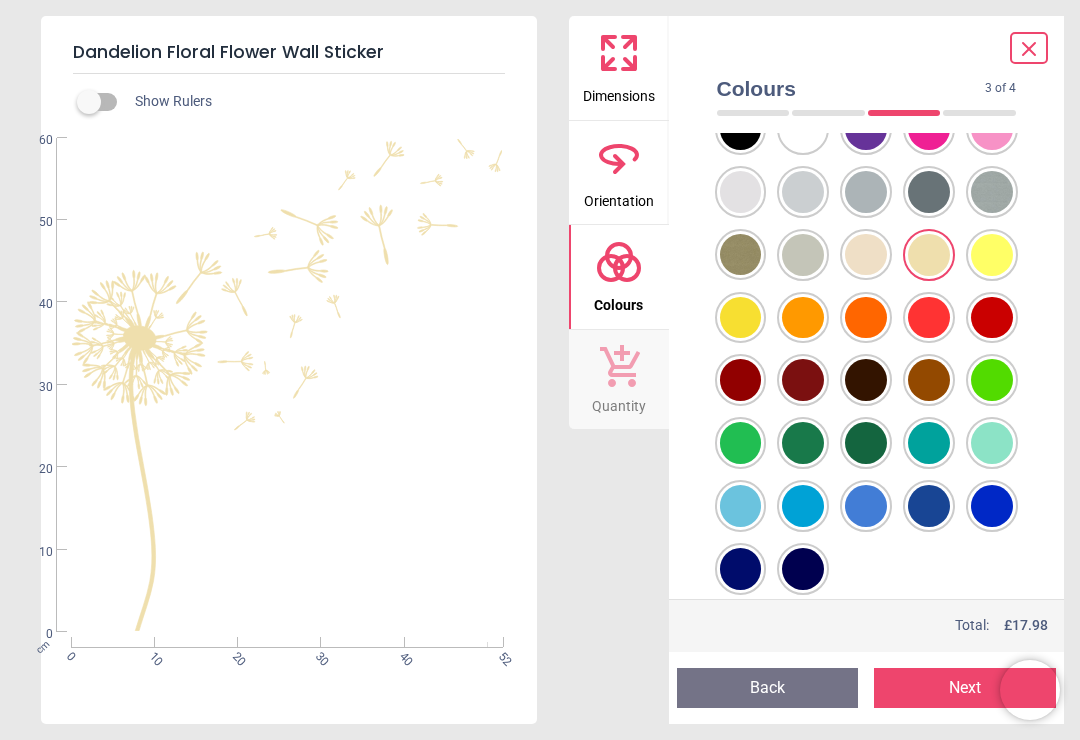 scroll, scrollTop: 72, scrollLeft: 0, axis: vertical 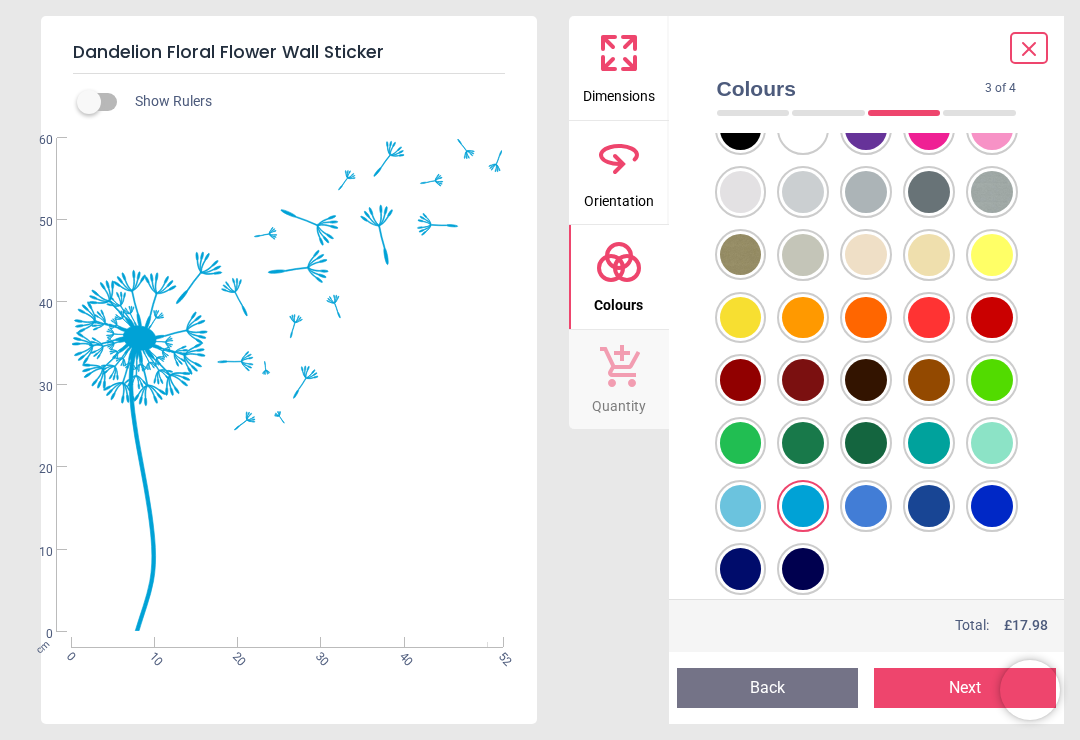 click at bounding box center (741, 129) 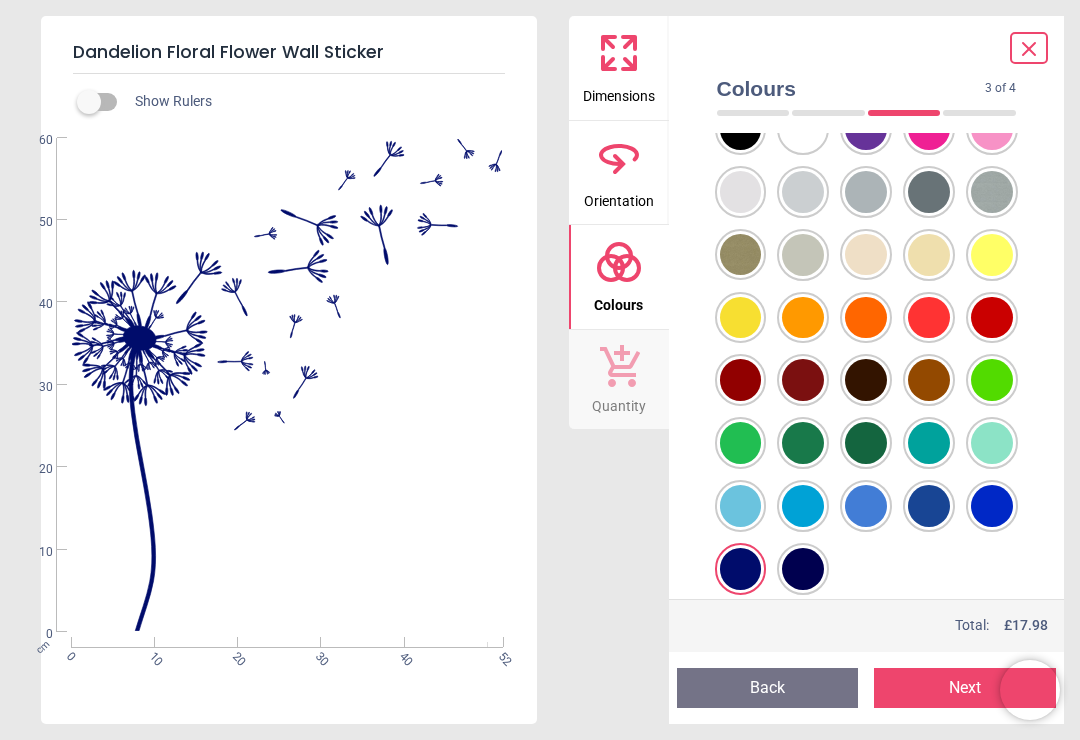 click at bounding box center (741, 129) 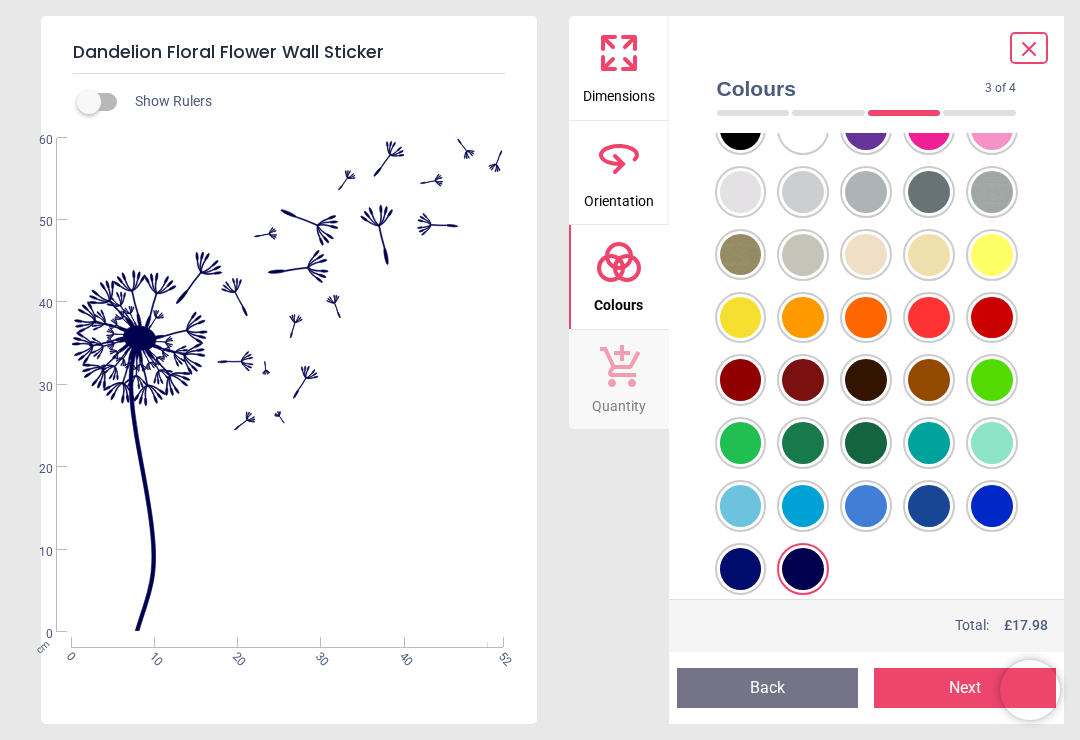 click at bounding box center (741, 129) 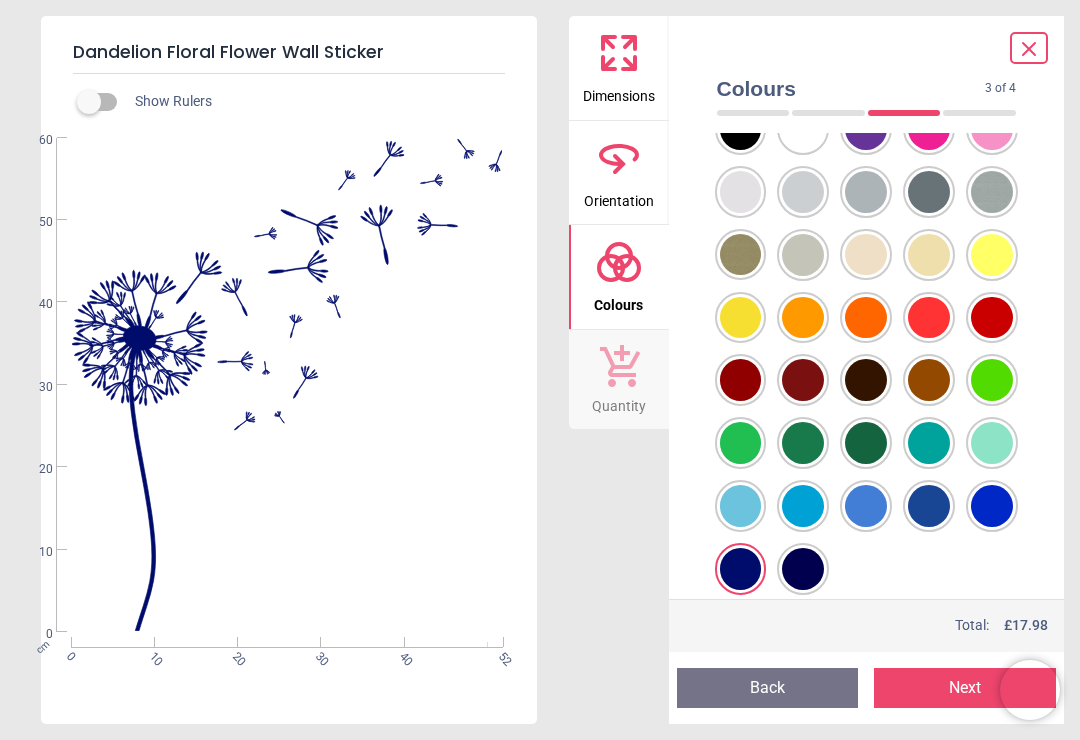 click at bounding box center (741, 129) 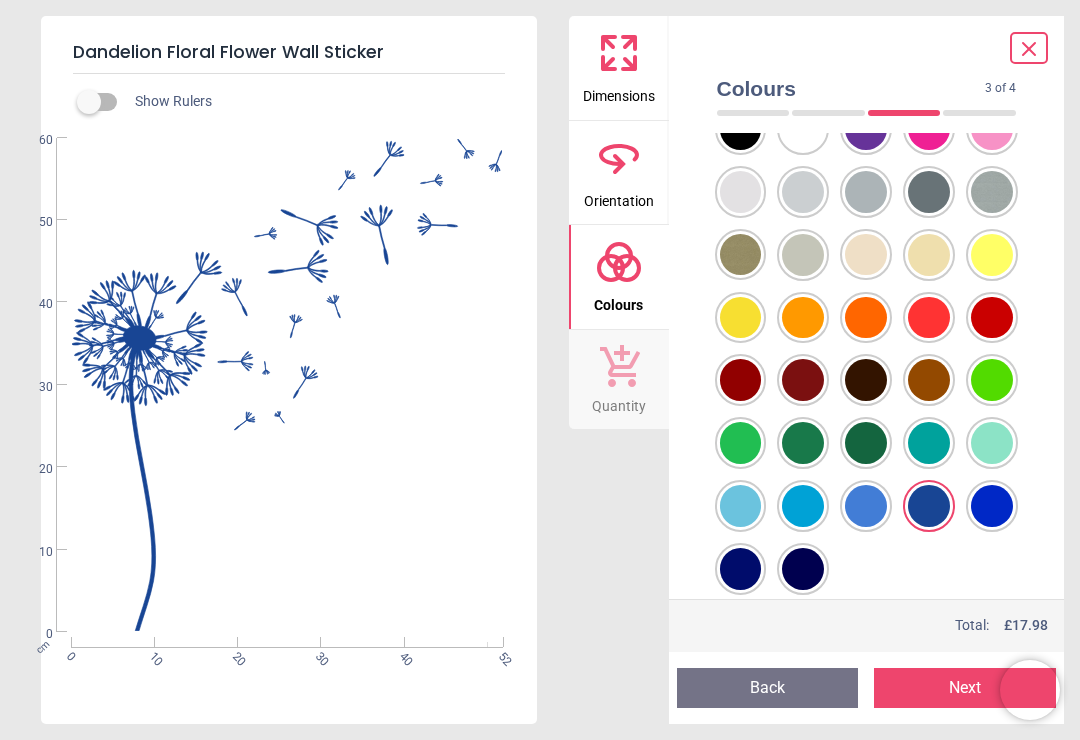 click at bounding box center [929, 506] 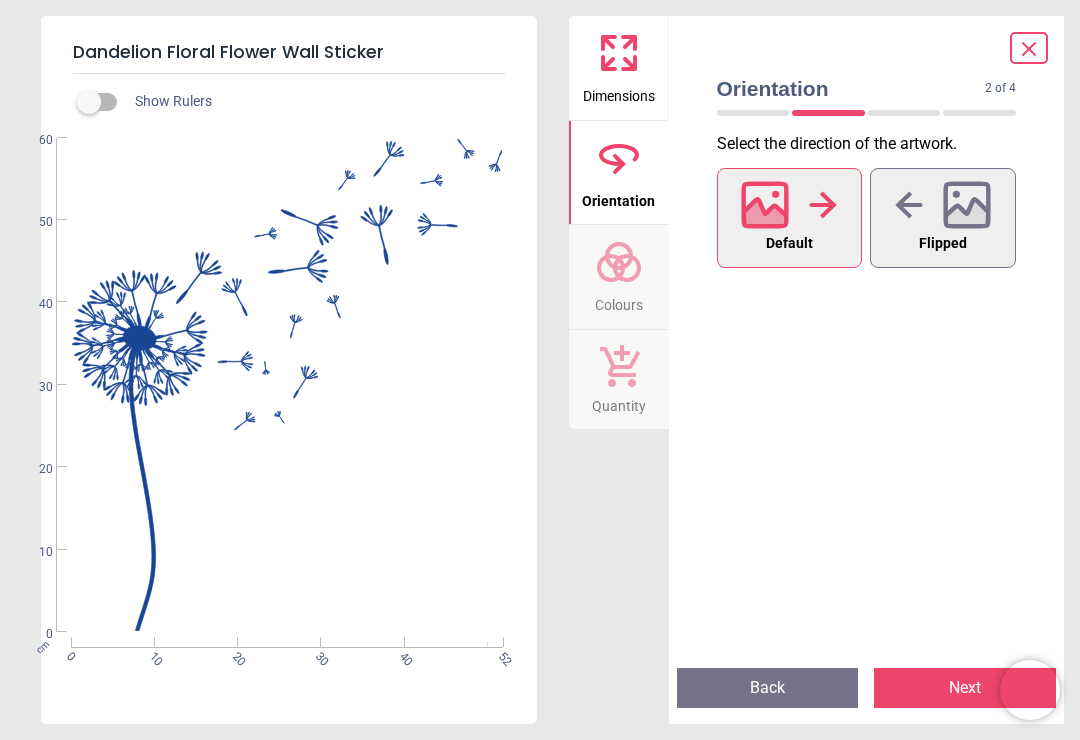 click on "Flipped" at bounding box center [943, 244] 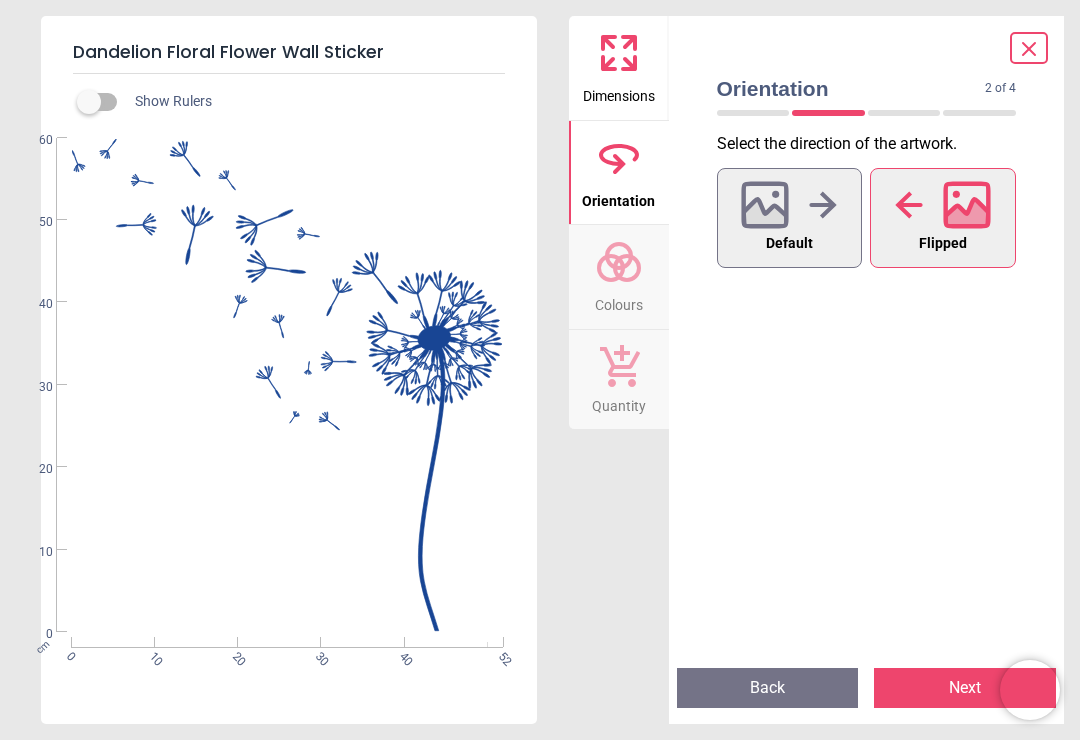 click 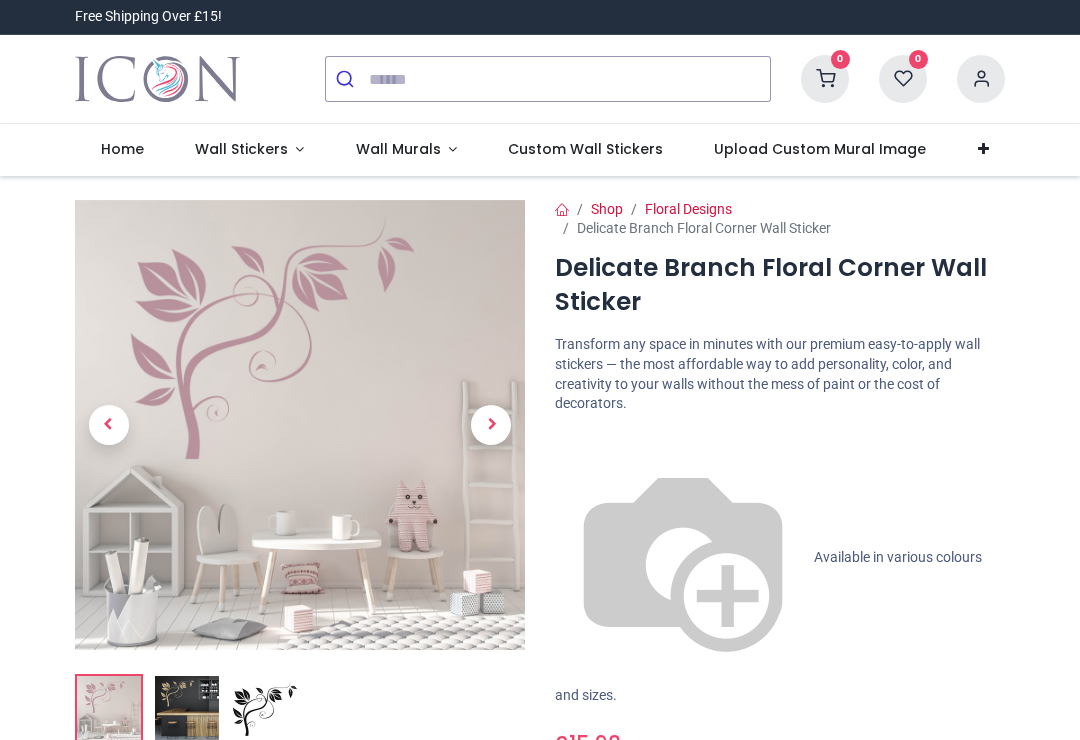 scroll, scrollTop: 0, scrollLeft: 0, axis: both 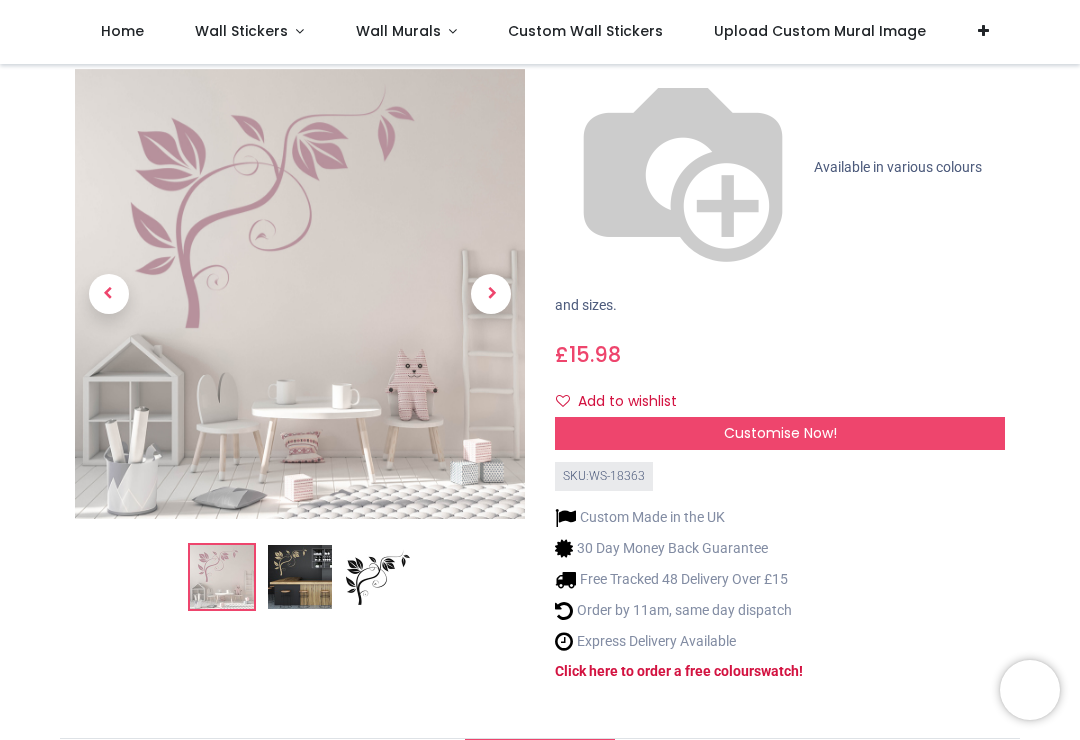 click at bounding box center [300, 577] 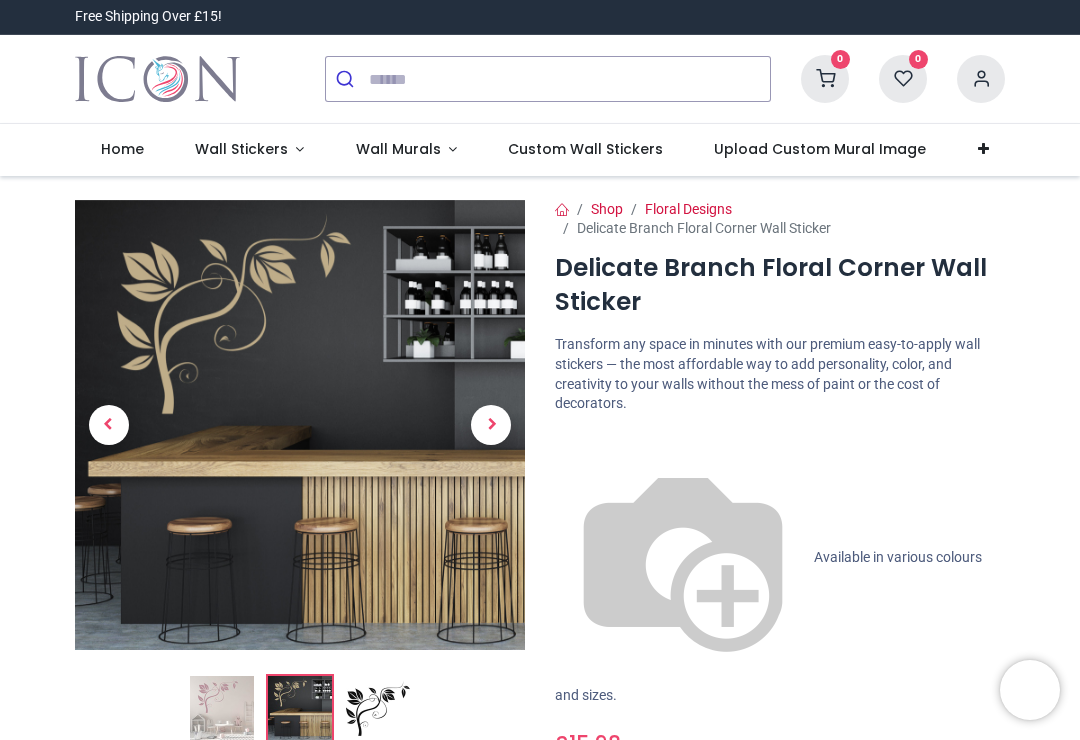 scroll, scrollTop: 0, scrollLeft: 0, axis: both 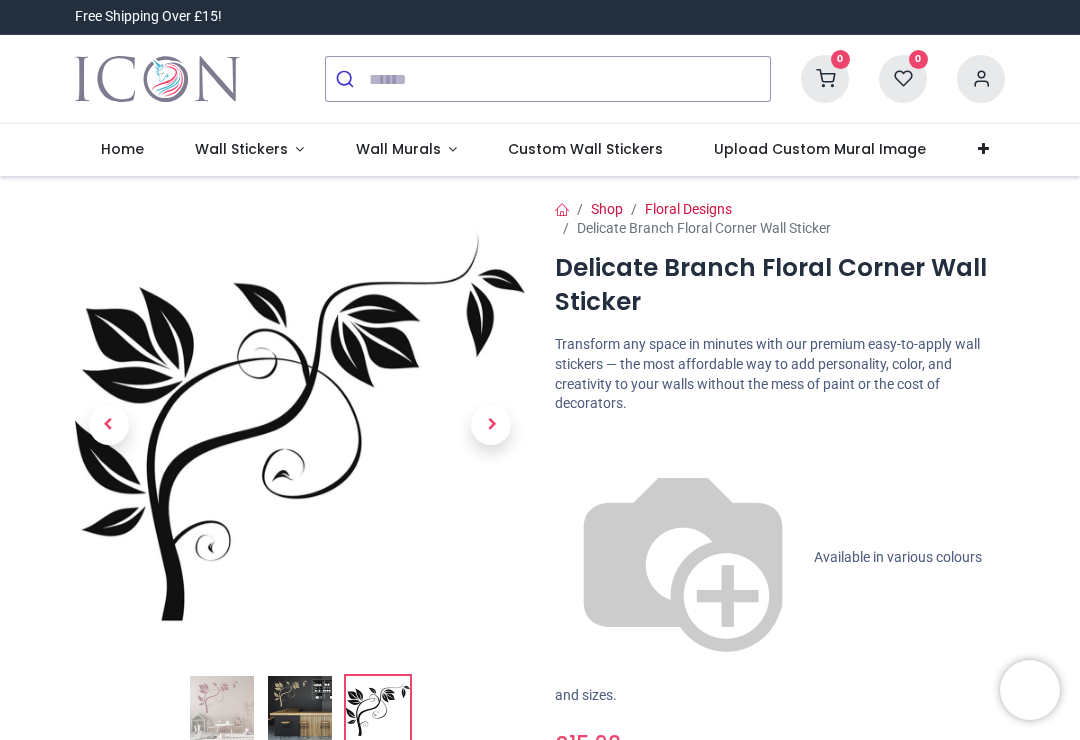 click at bounding box center [491, 425] 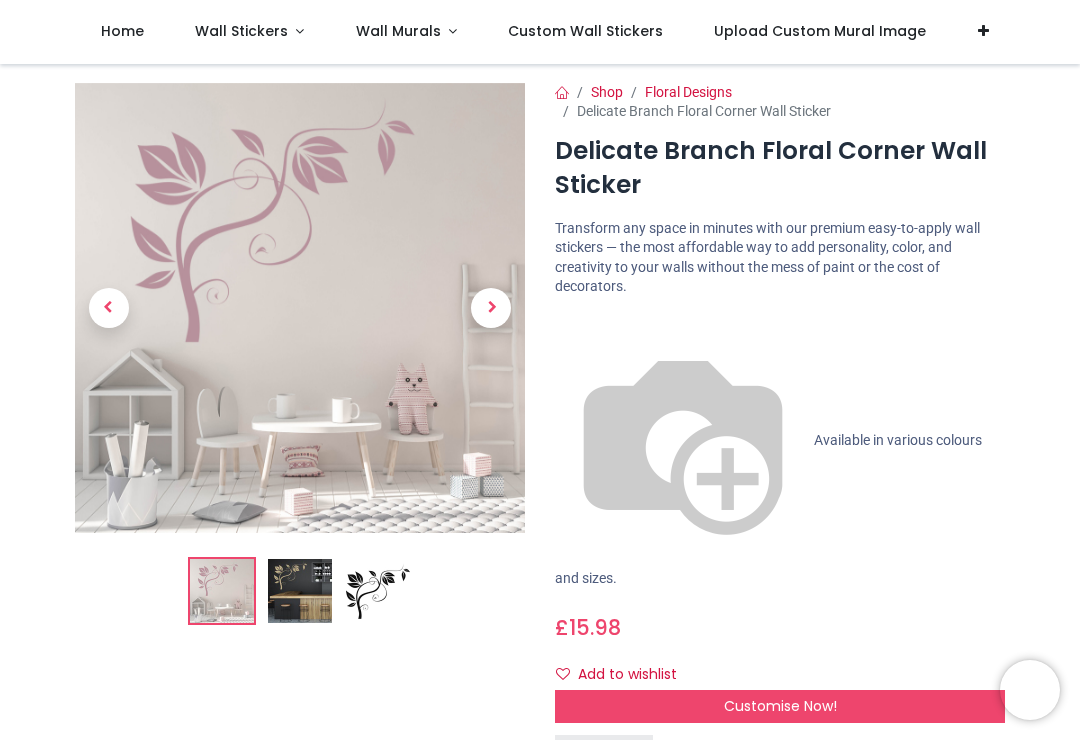 scroll, scrollTop: 5, scrollLeft: 0, axis: vertical 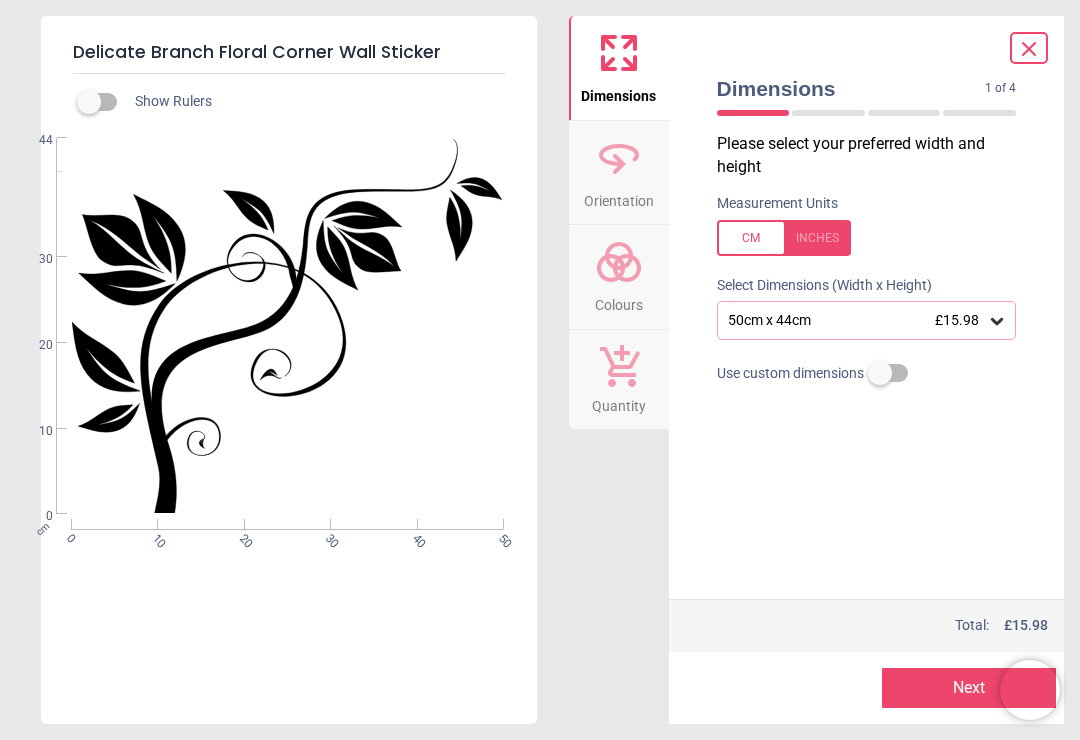 click 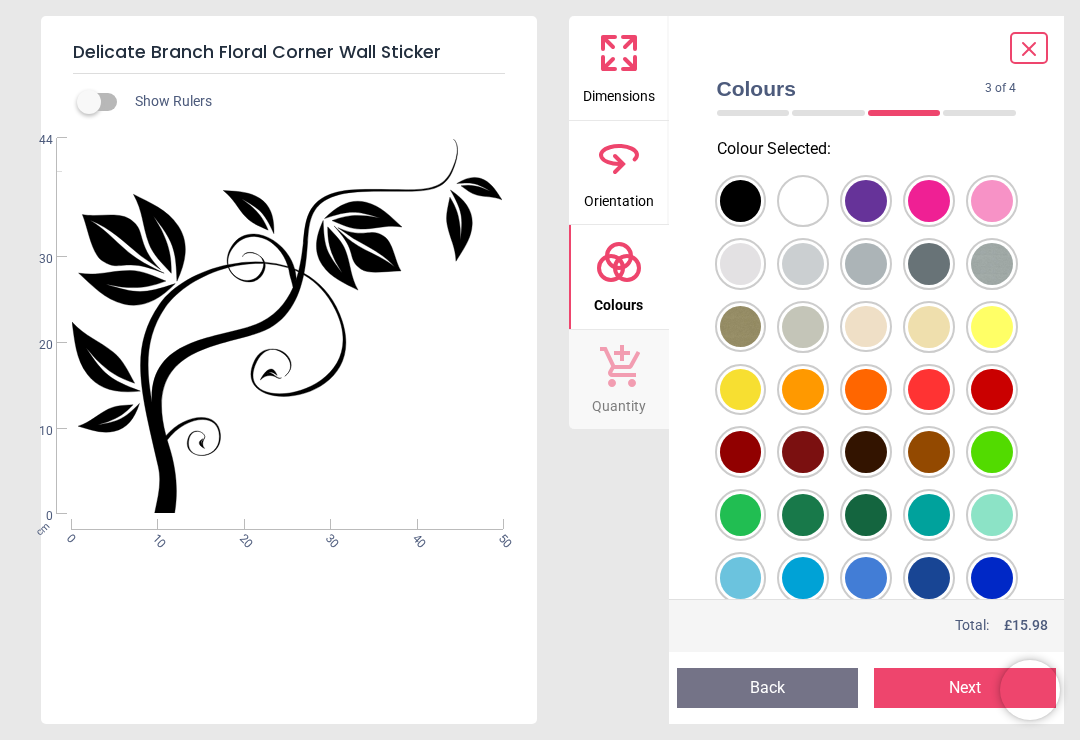 click at bounding box center (741, 201) 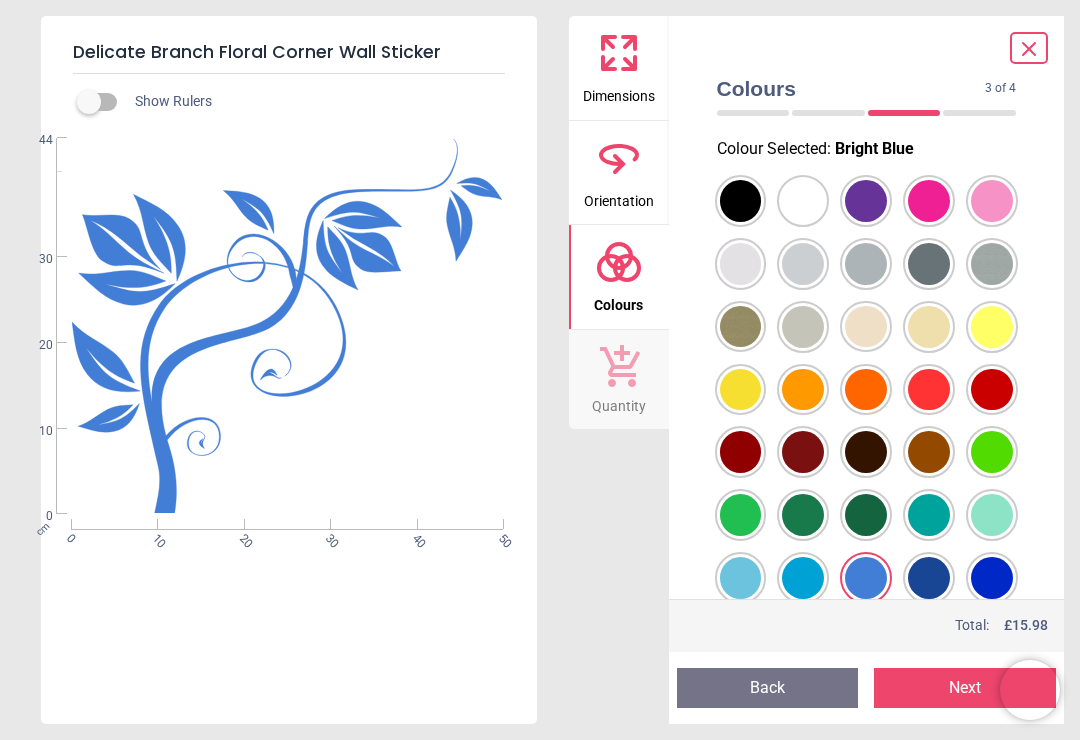 click at bounding box center (741, 201) 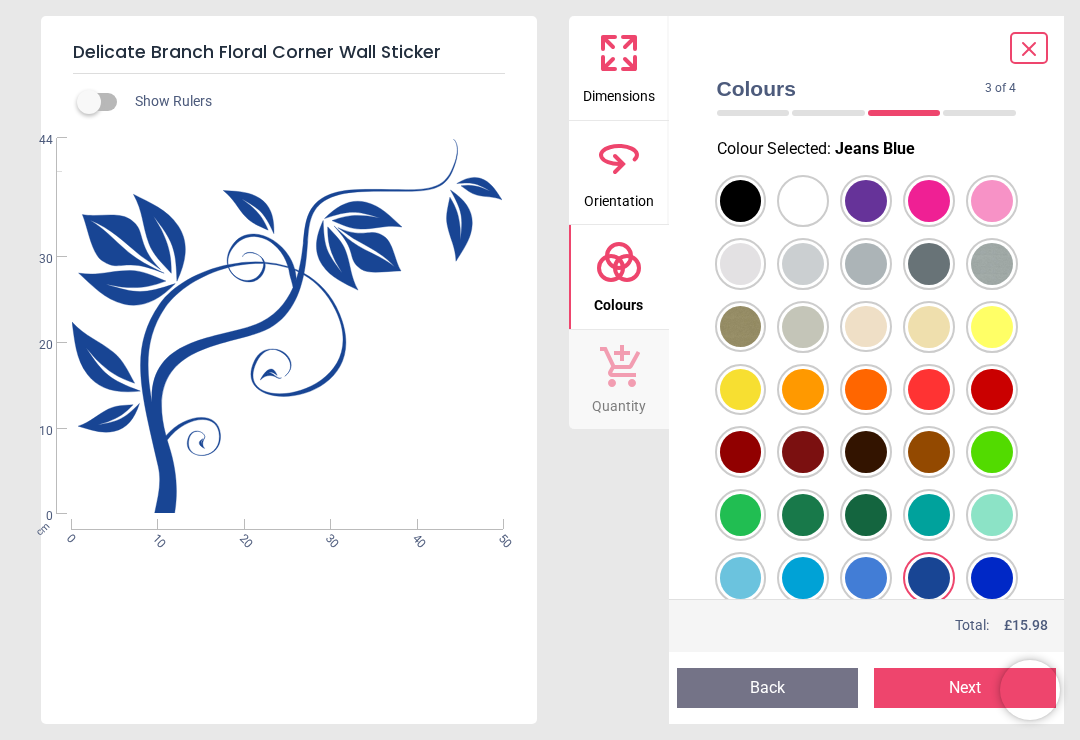 click at bounding box center [741, 201] 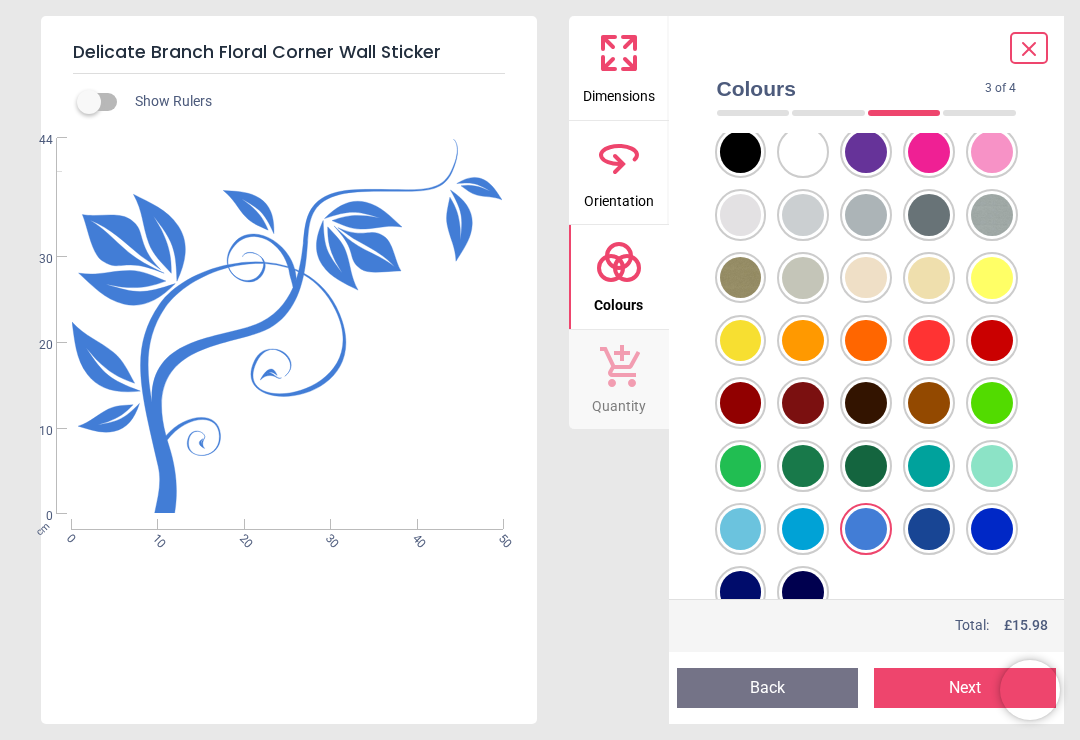 scroll, scrollTop: 52, scrollLeft: 0, axis: vertical 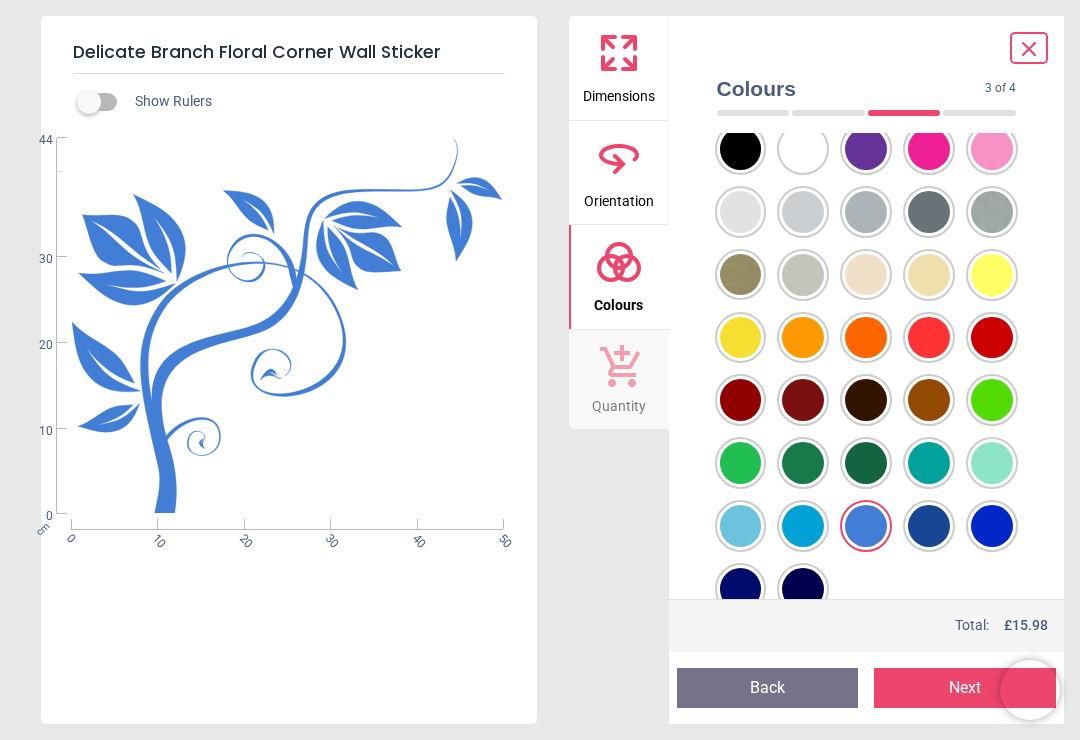 click at bounding box center [741, 149] 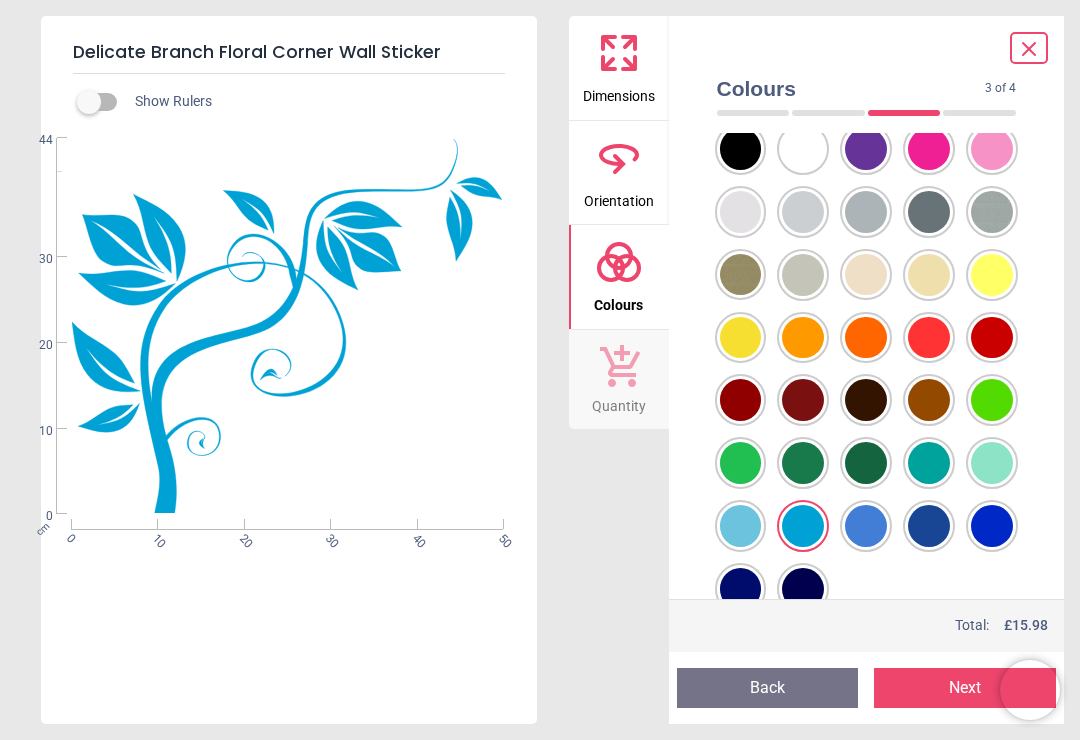 click at bounding box center [741, 149] 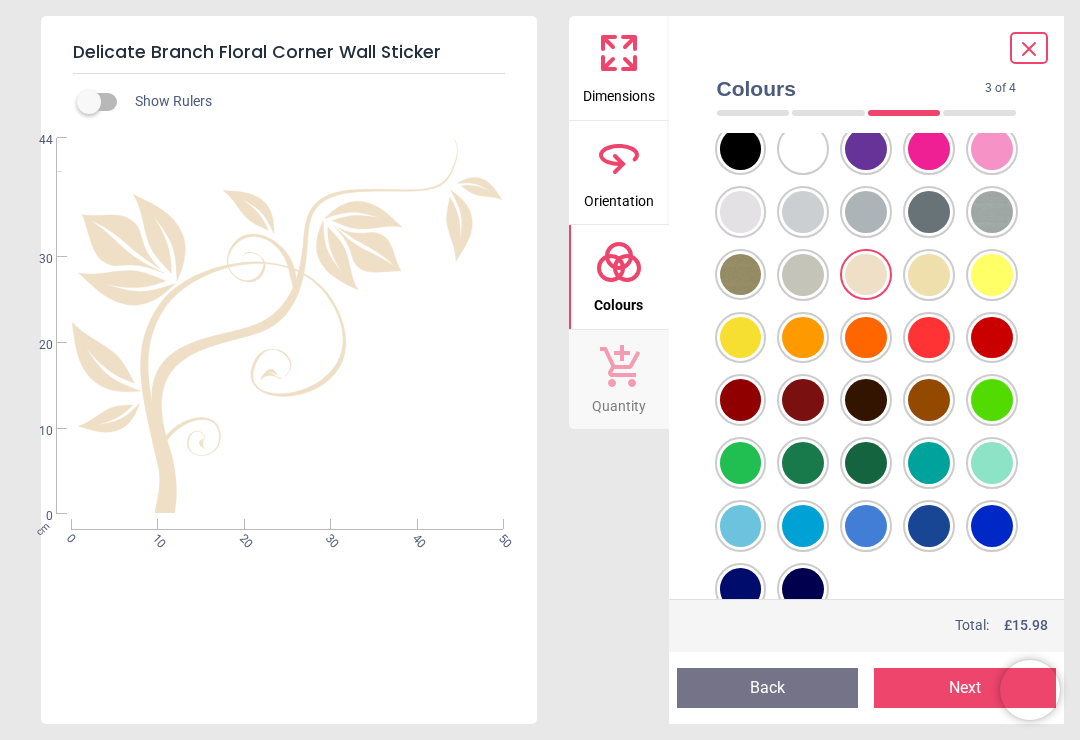 click 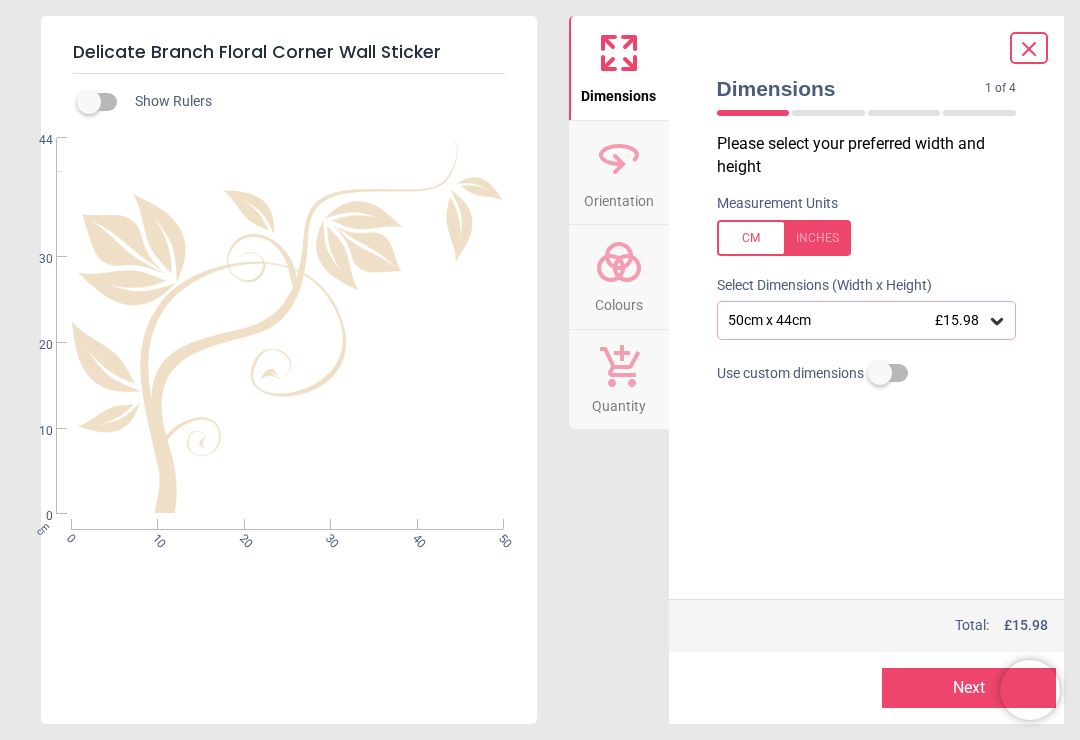 click 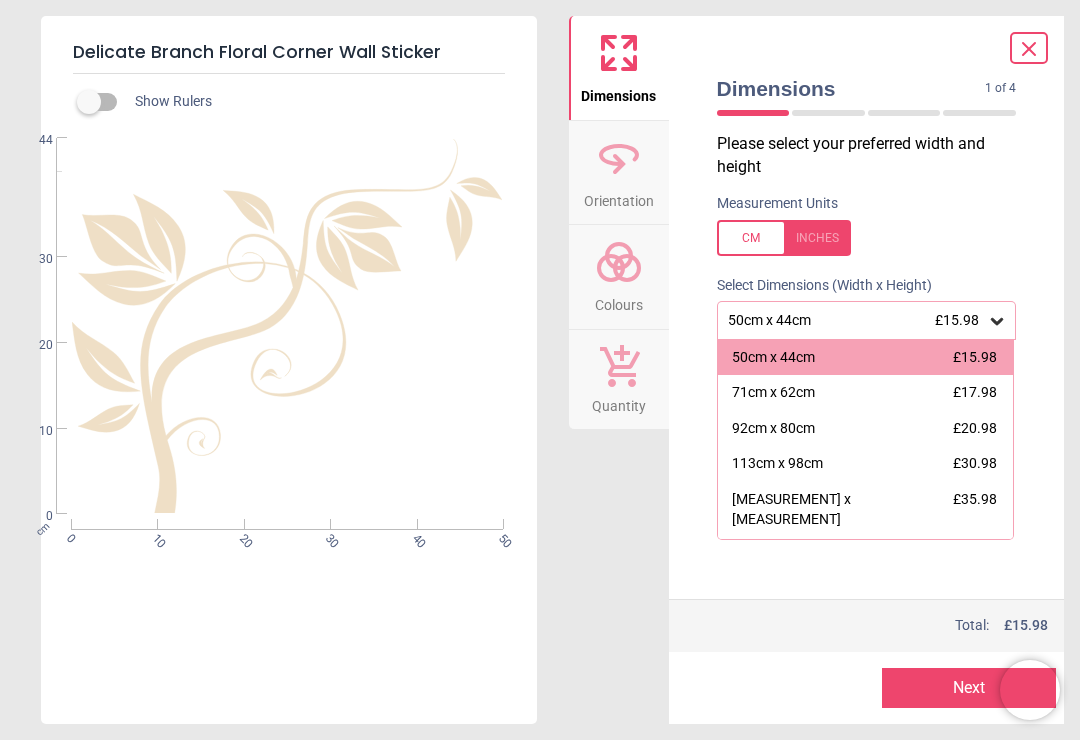 click on "Dimensions 1   of   4 1   of  5 Please select your preferred width and height Measurement Units Select Dimensions (Width x Height) 50cm  x  44cm       £15.98 50cm  x  44cm       £15.98 71cm  x  62cm       £17.98 92cm  x  80cm       £20.98 113cm  x  98cm       £30.98 134cm  x  117cm       £35.98 Use your own dimensions Use custom dimensions Price :  Total: £ 15.98   Preview Next Next" at bounding box center [867, 370] 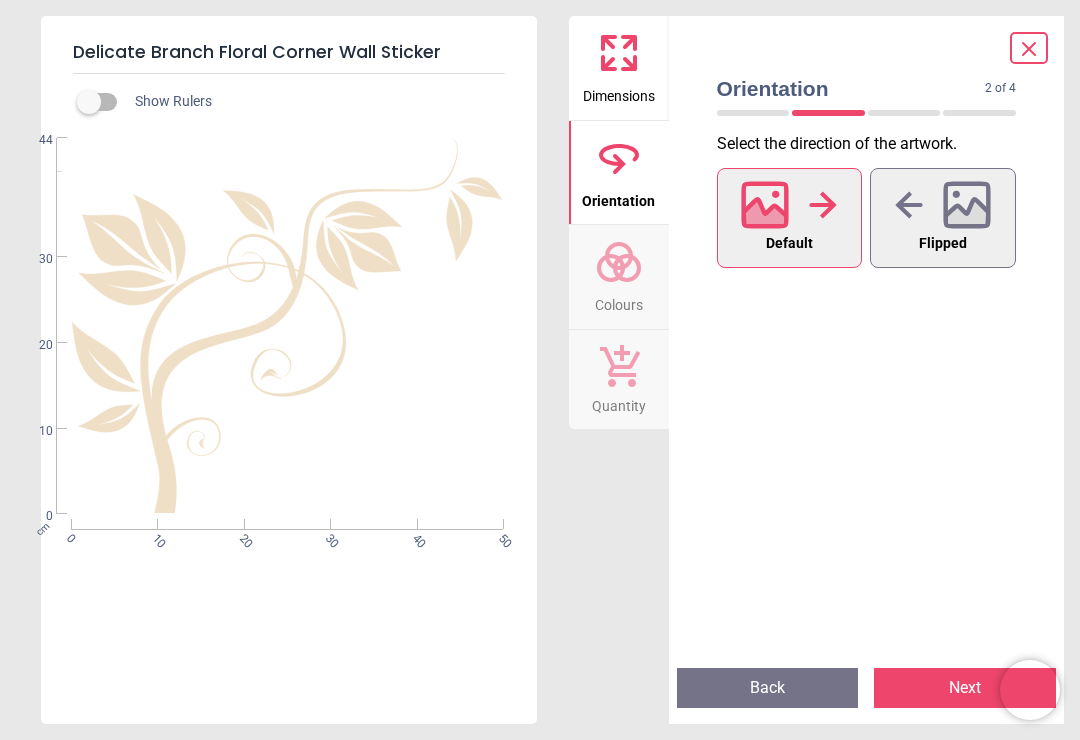 click at bounding box center (943, 205) 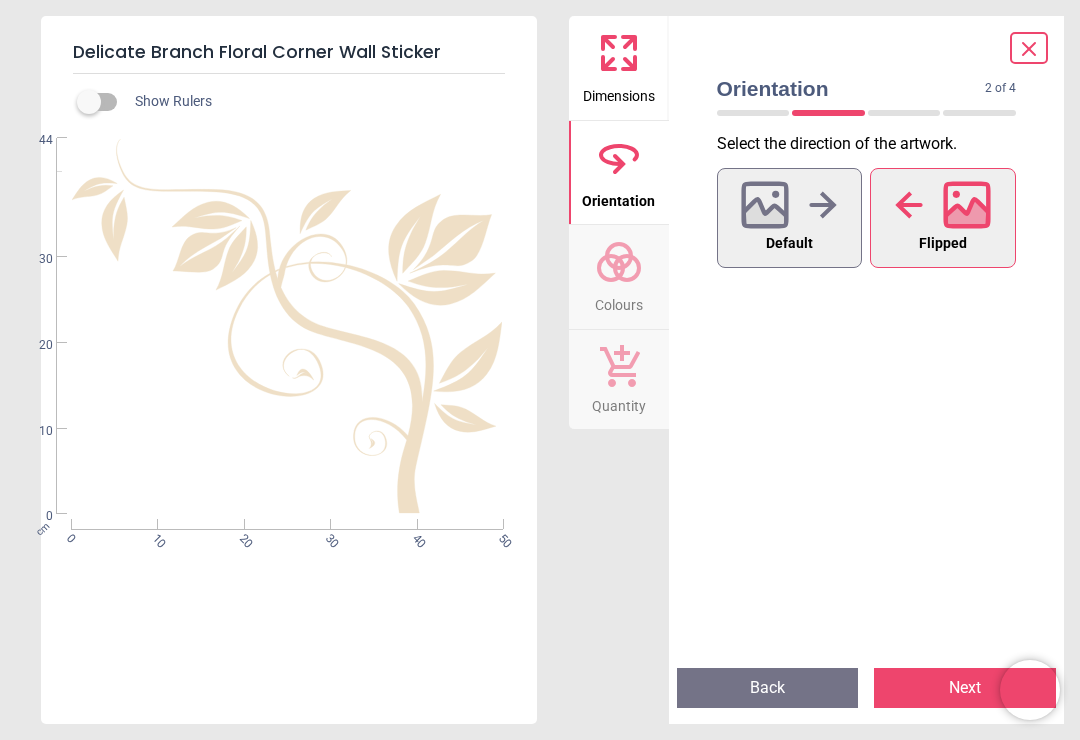 click on "Colours" at bounding box center (619, 301) 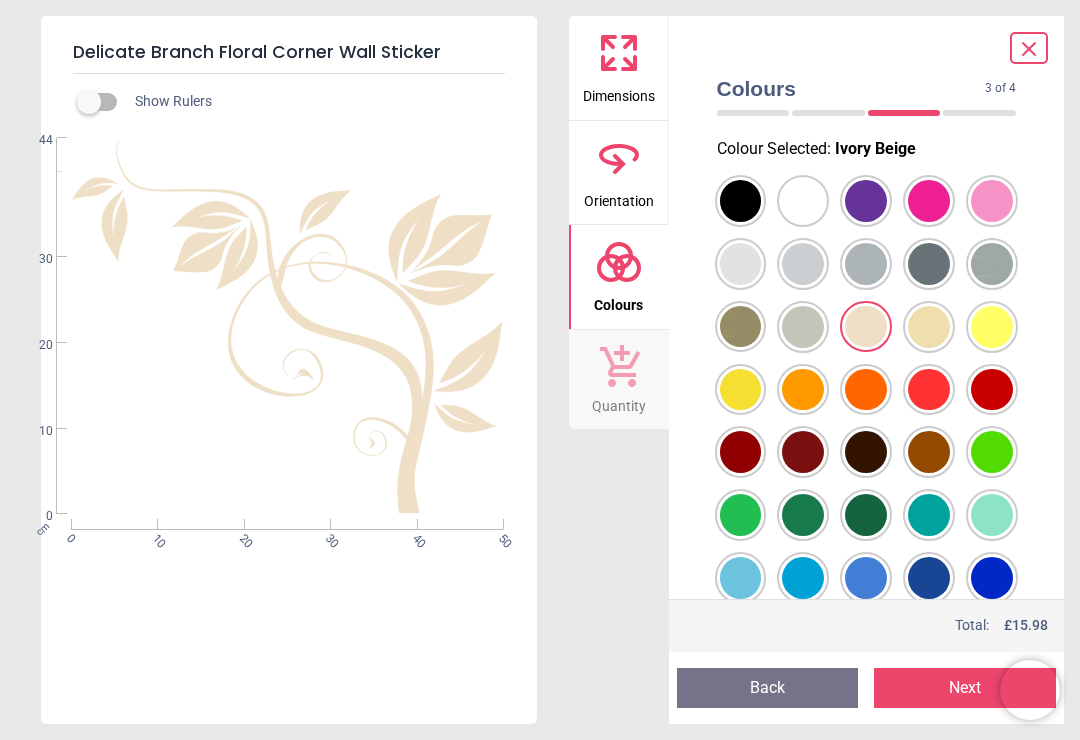 click at bounding box center [741, 201] 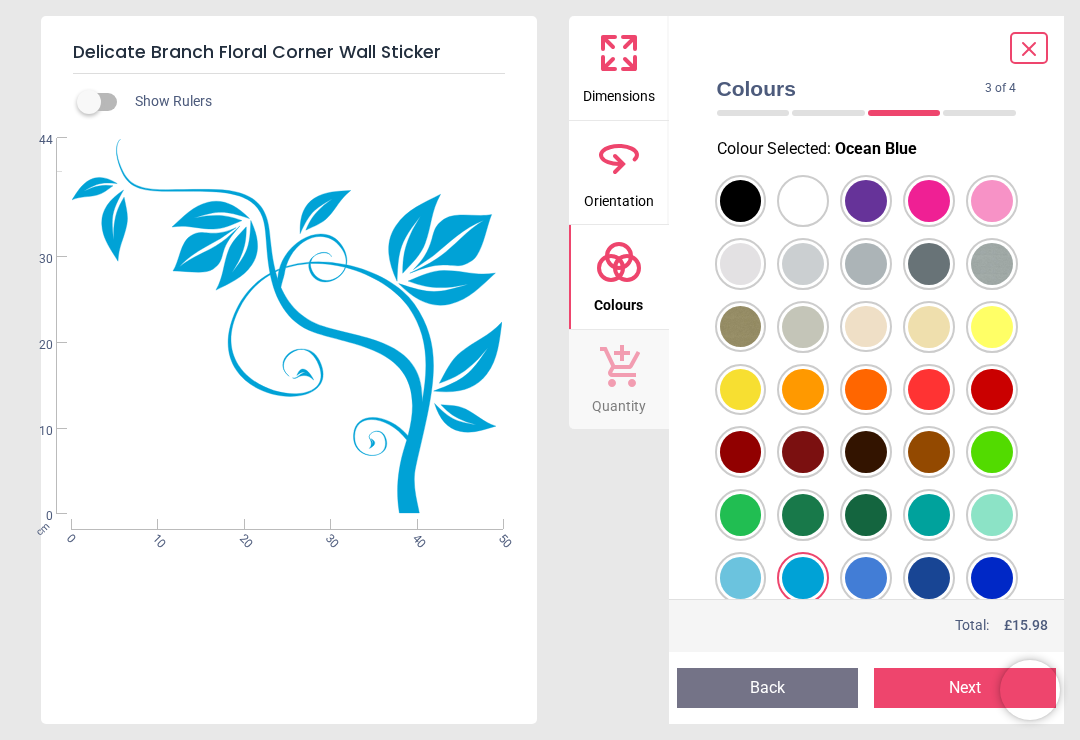 click at bounding box center (741, 201) 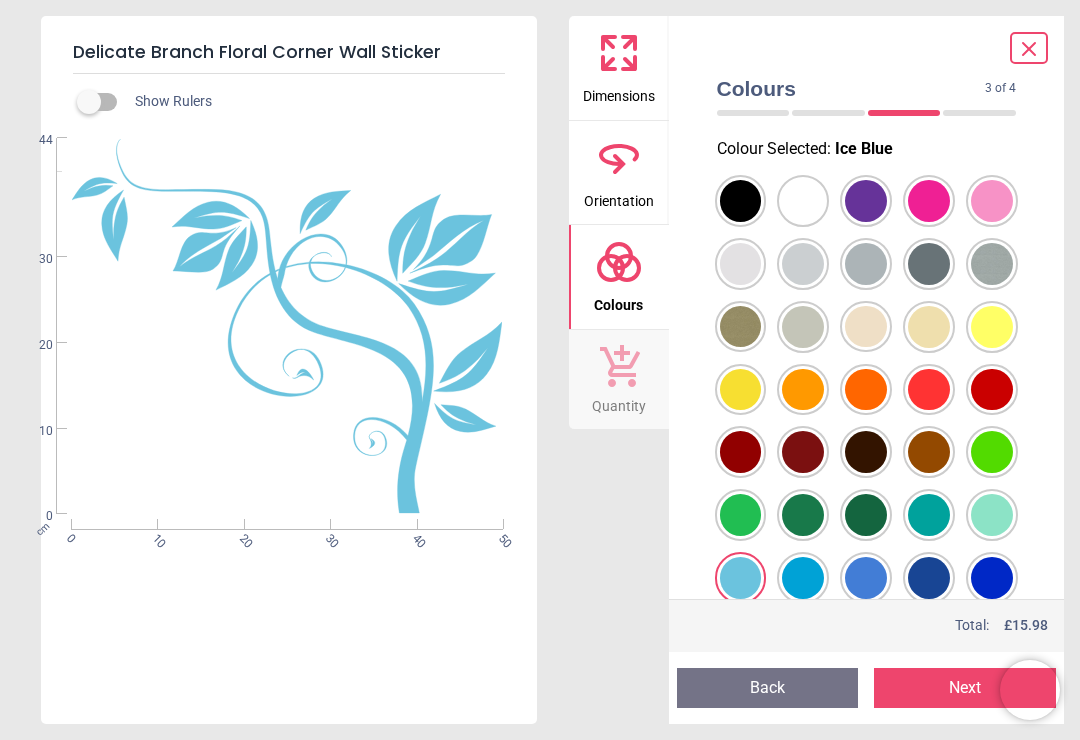 click at bounding box center [866, 578] 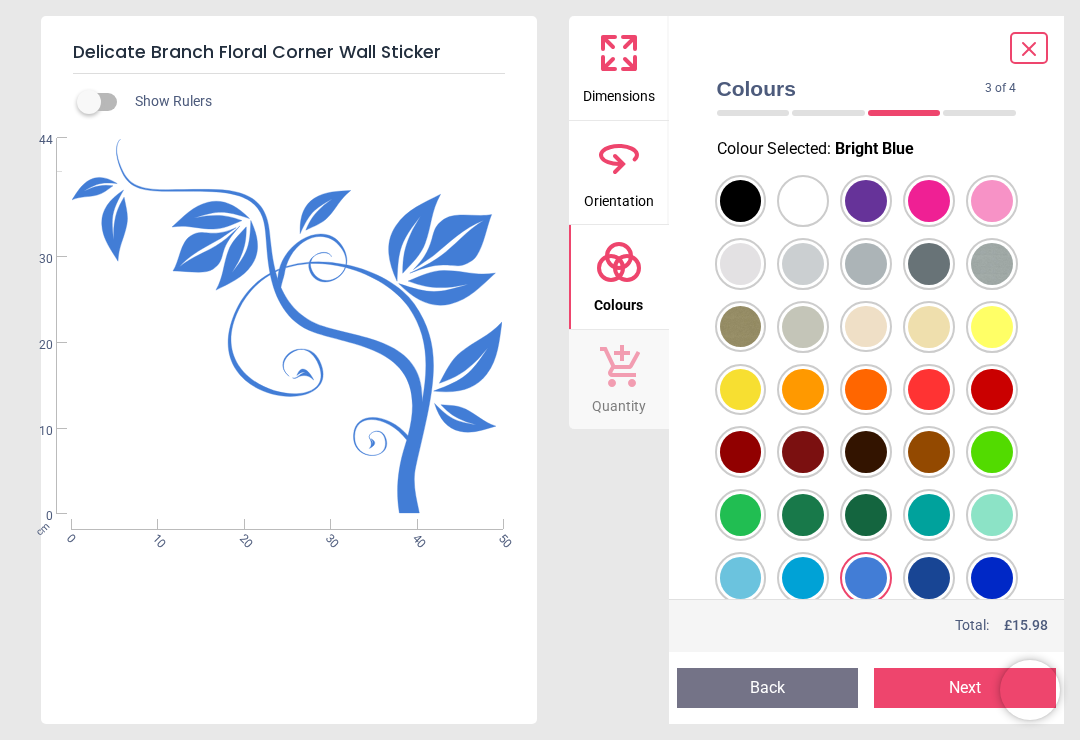 click at bounding box center [1029, 48] 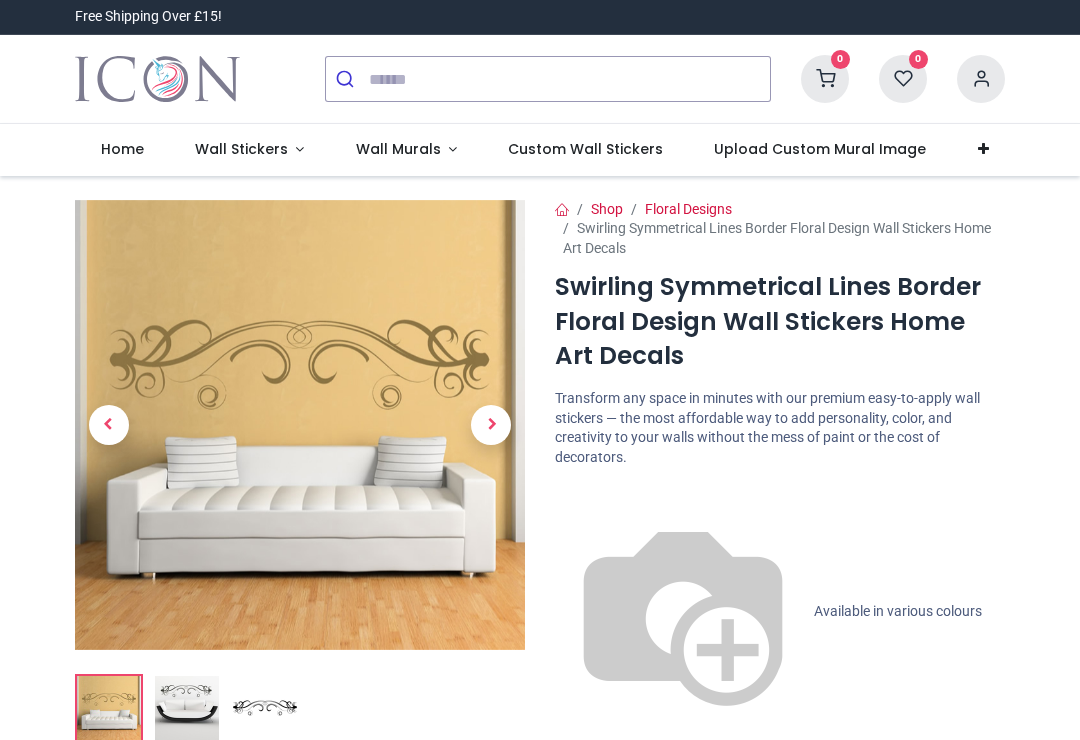scroll, scrollTop: 0, scrollLeft: 0, axis: both 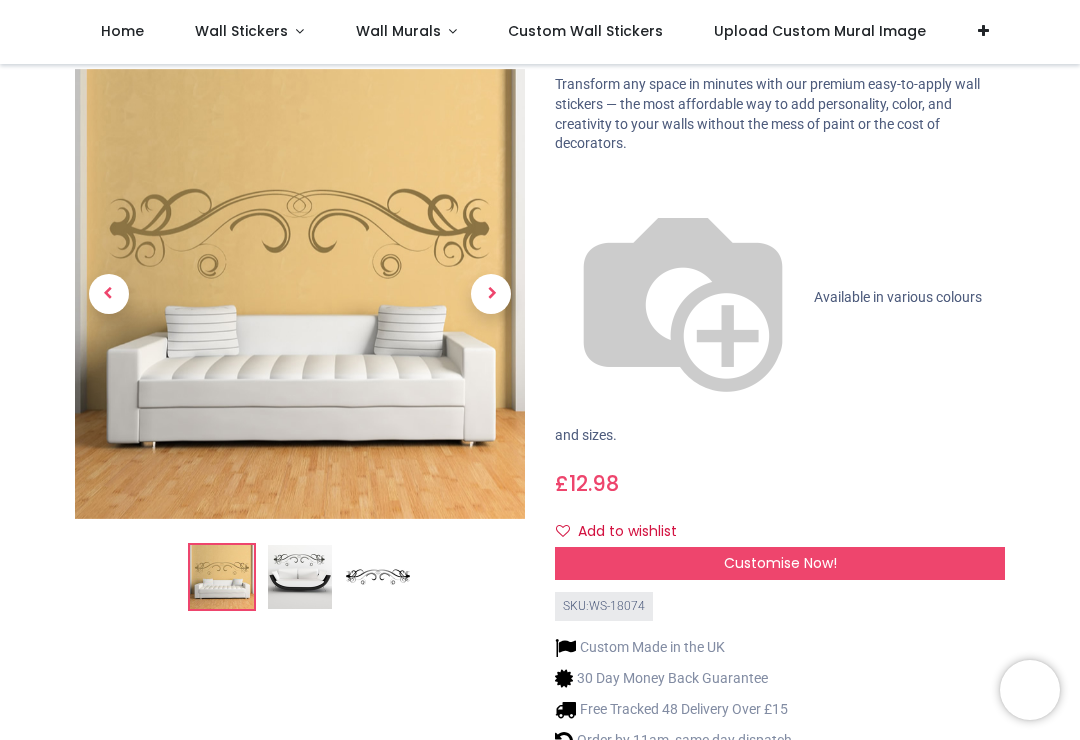 click on "Customise Now!" at bounding box center (780, 564) 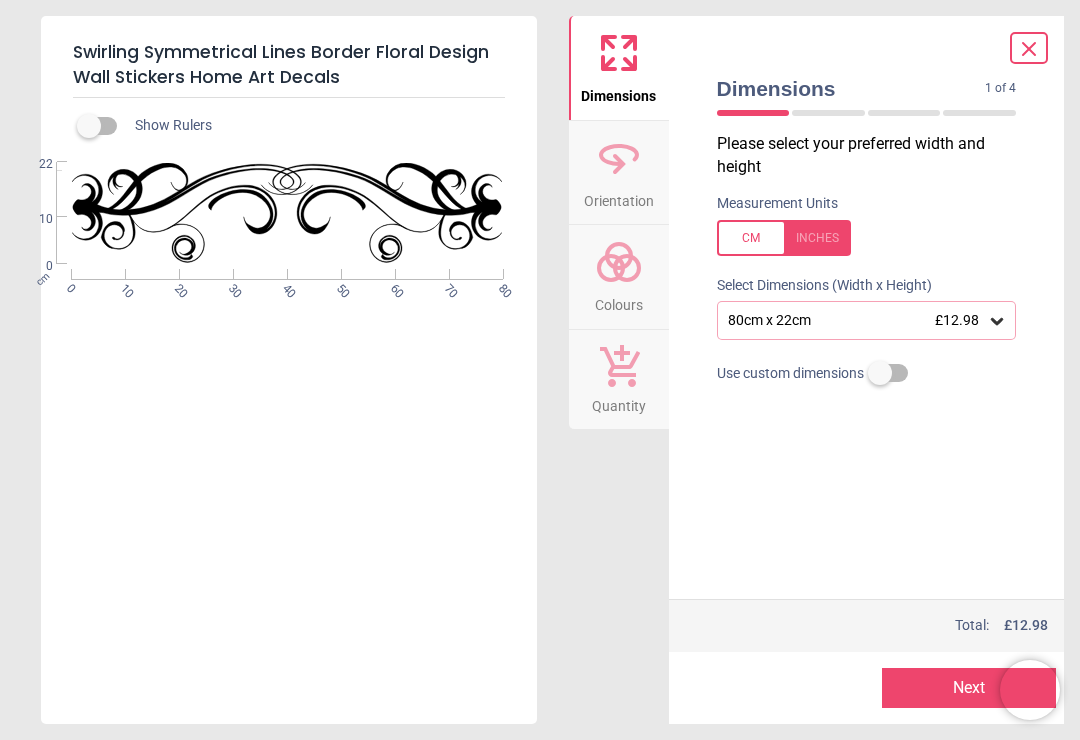 click 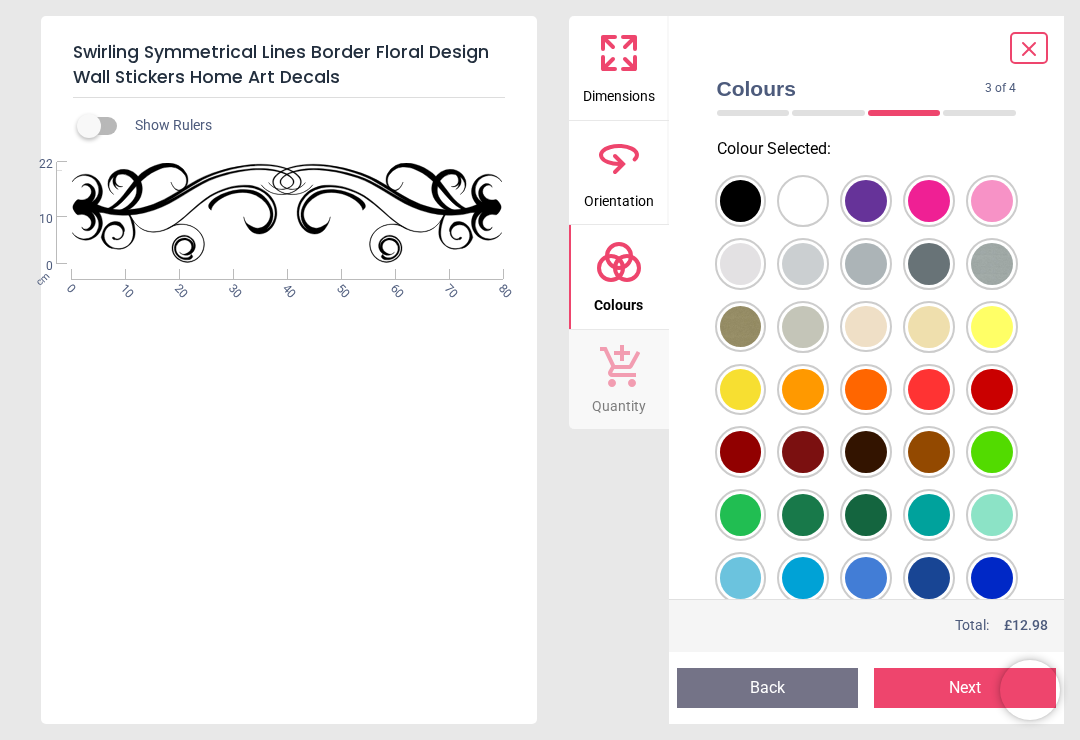 click at bounding box center (741, 201) 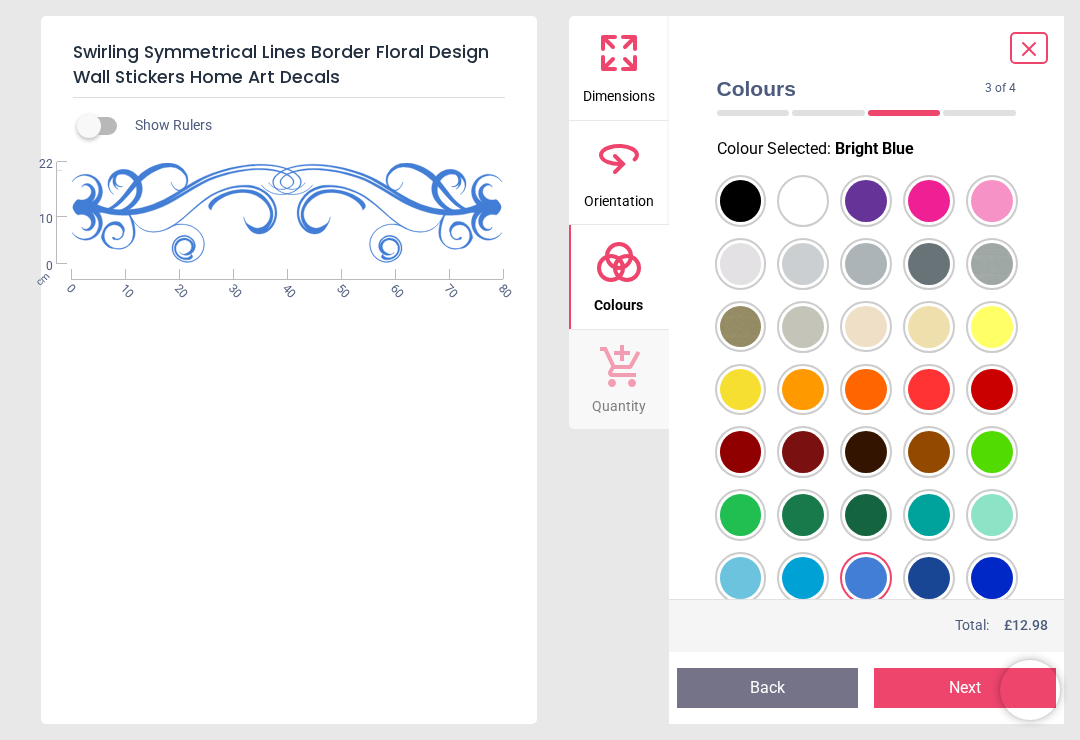 click 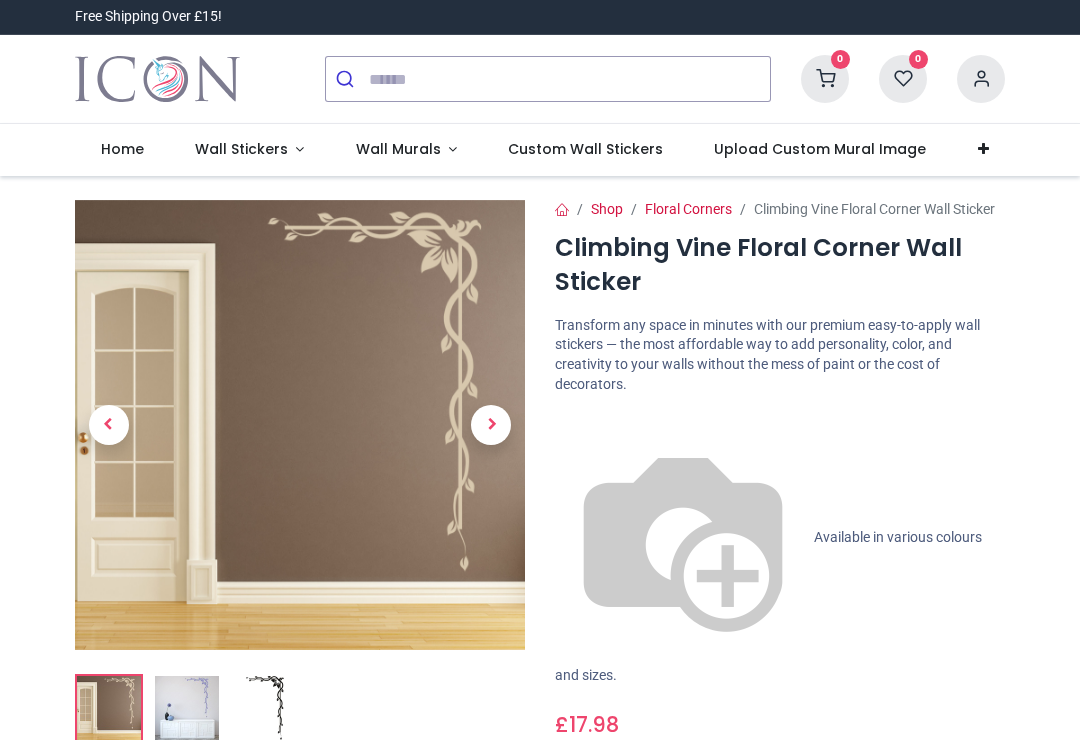 scroll, scrollTop: 0, scrollLeft: 0, axis: both 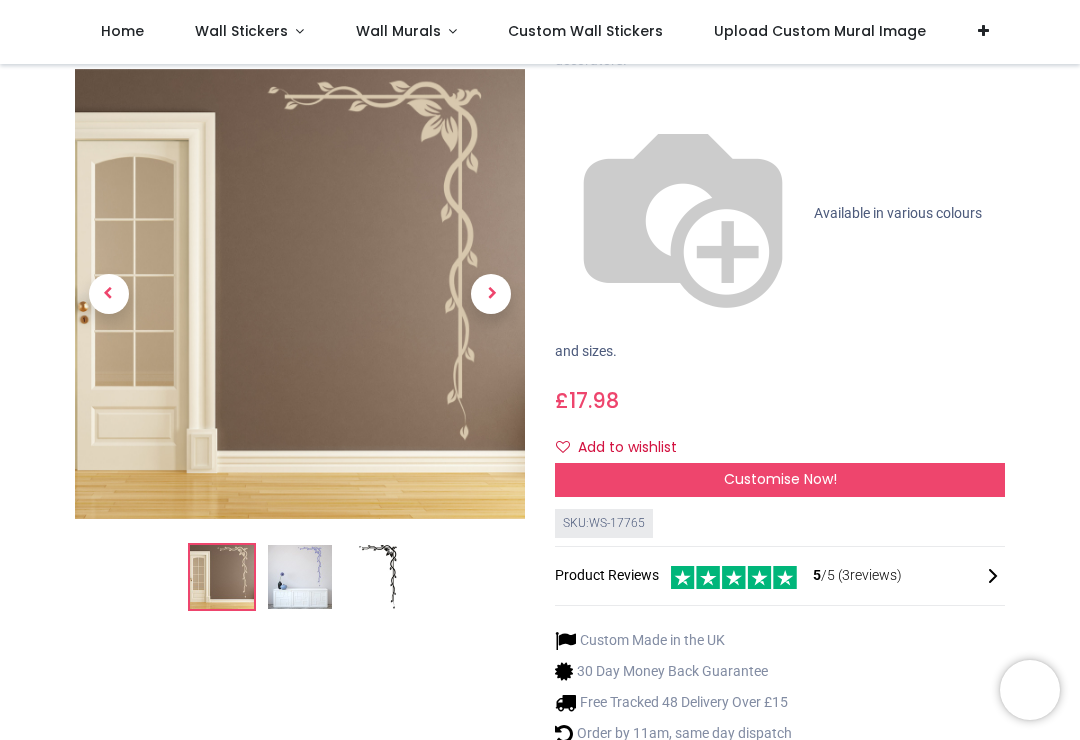 click at bounding box center [300, 577] 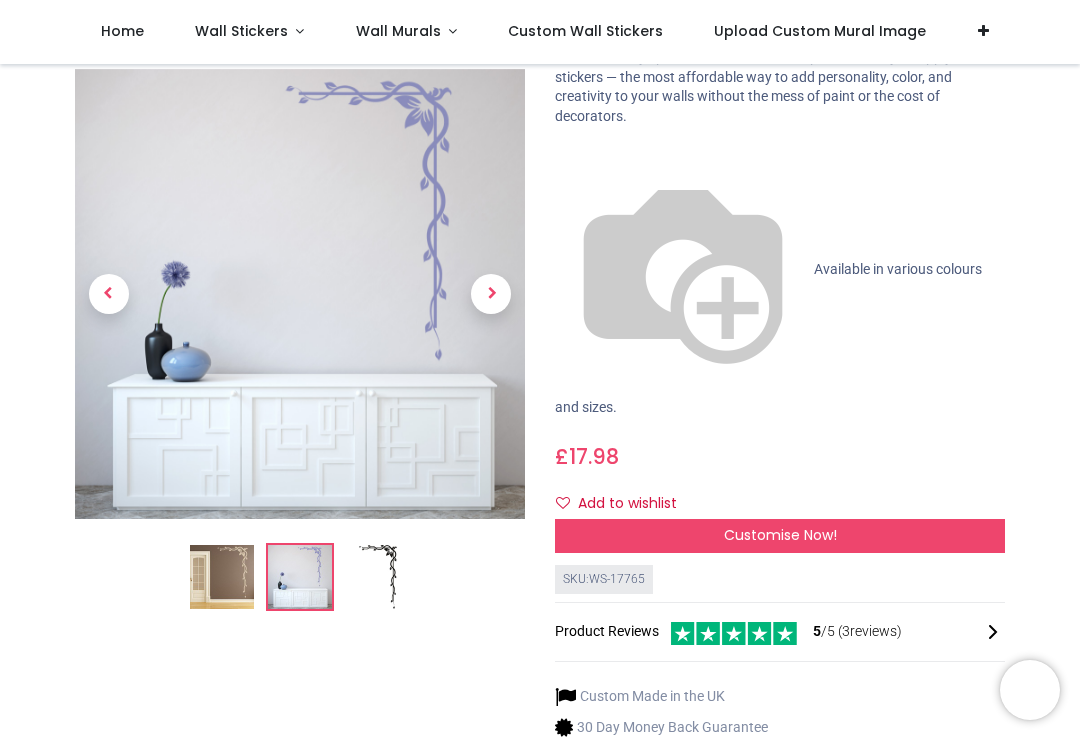 scroll, scrollTop: 154, scrollLeft: 0, axis: vertical 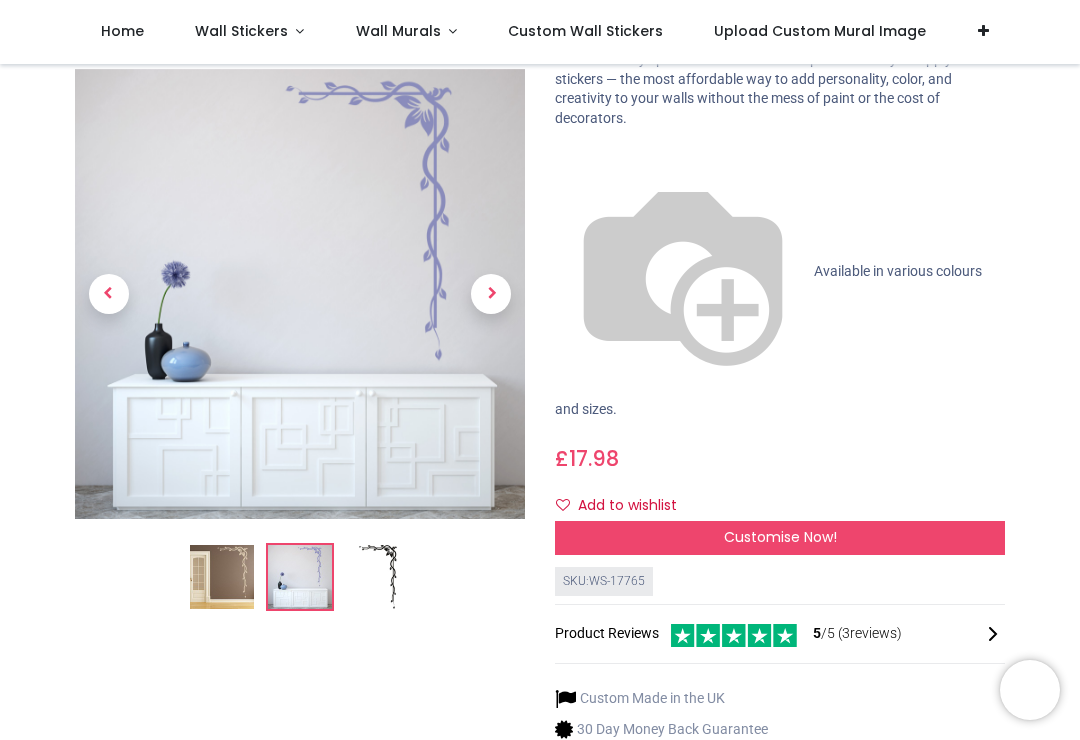 click 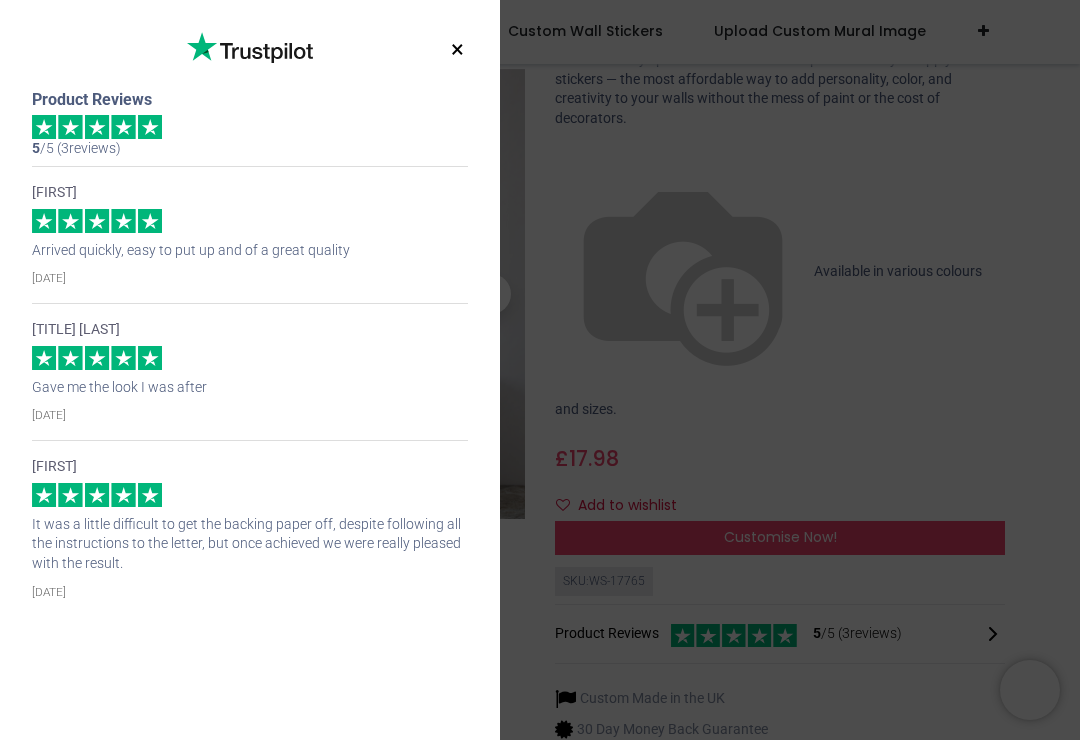 click on "×" at bounding box center [457, 50] 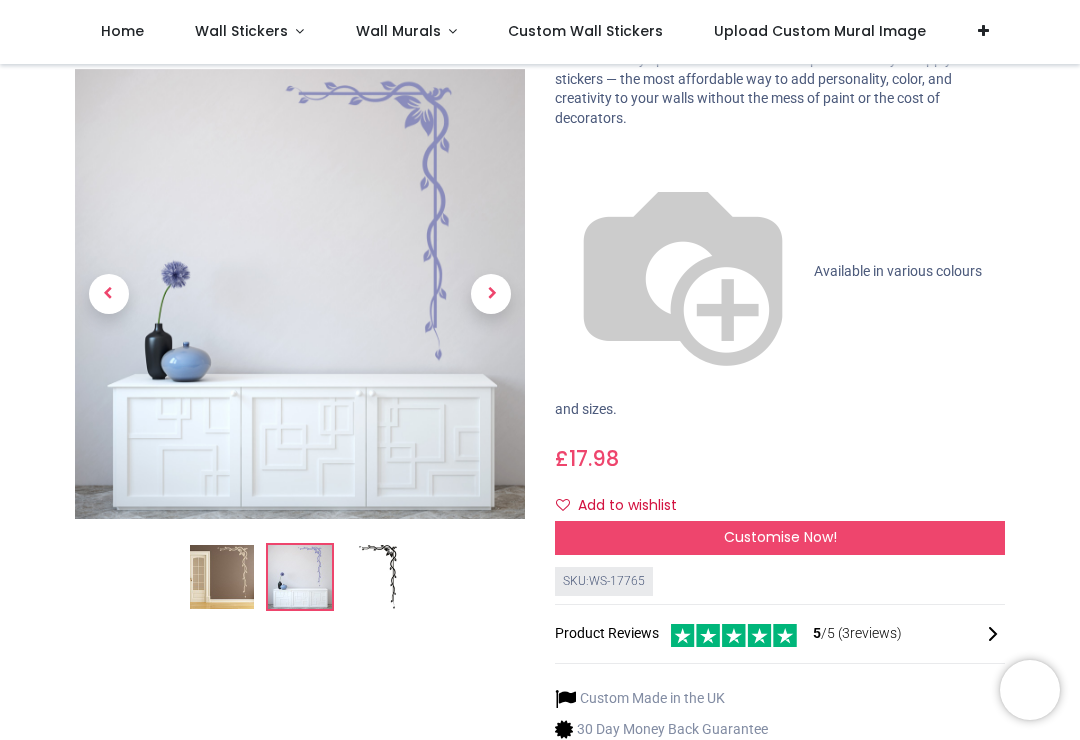 click on "Customise Now!" at bounding box center (780, 537) 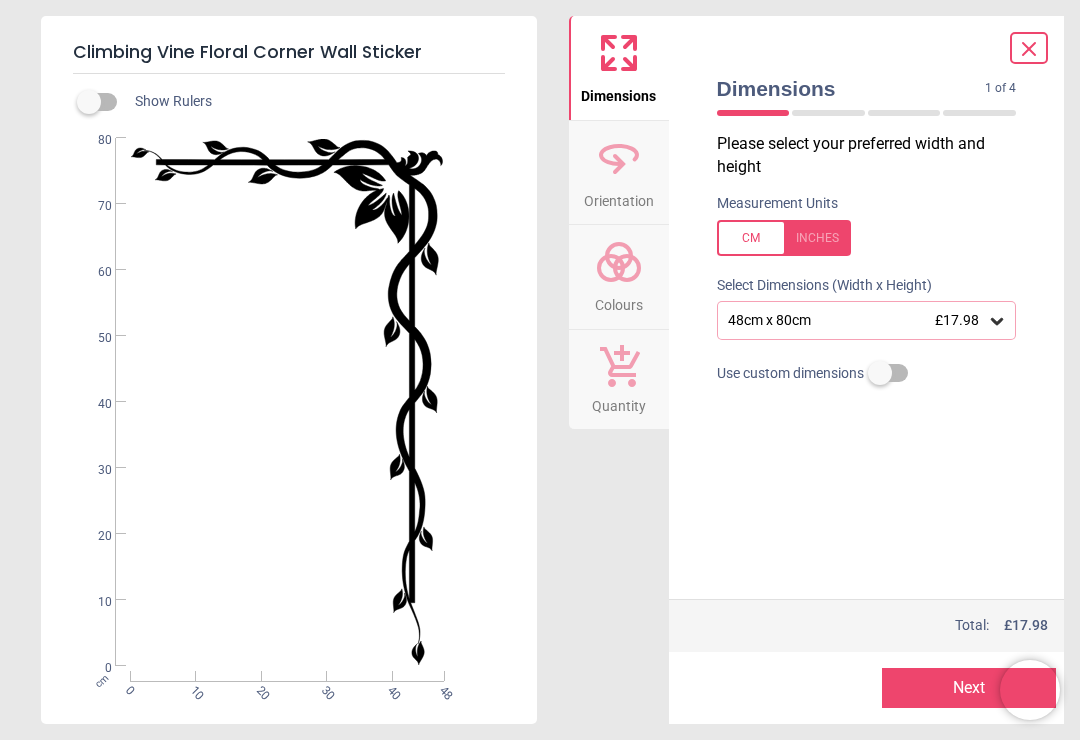 click 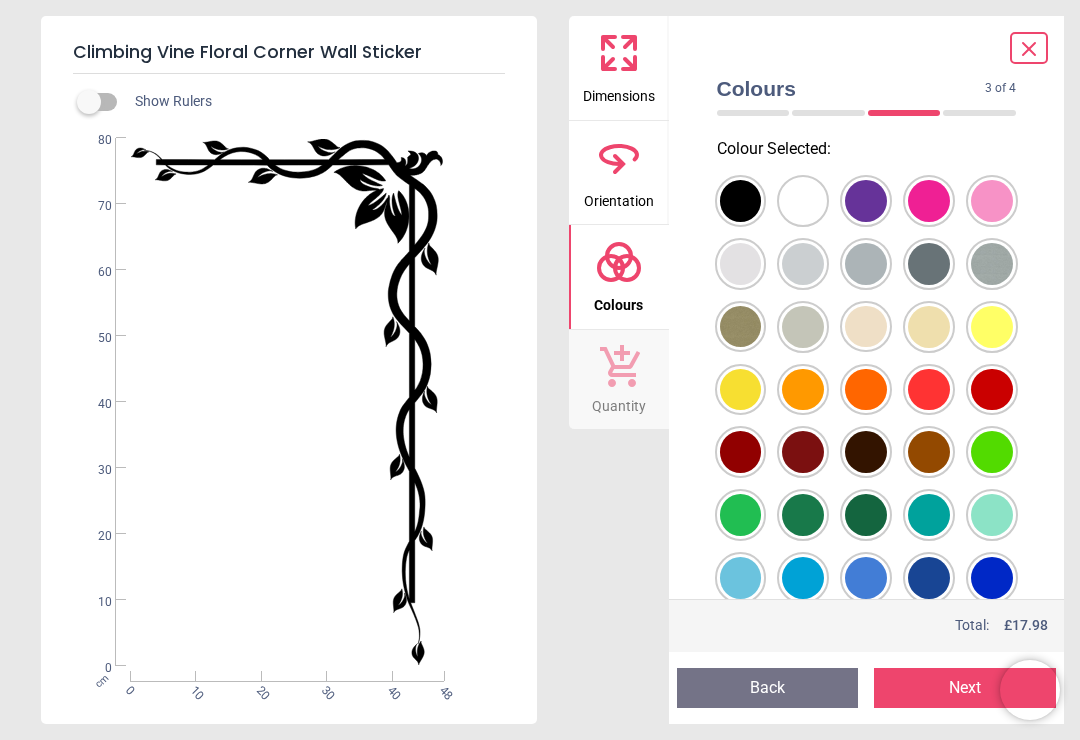click at bounding box center [741, 201] 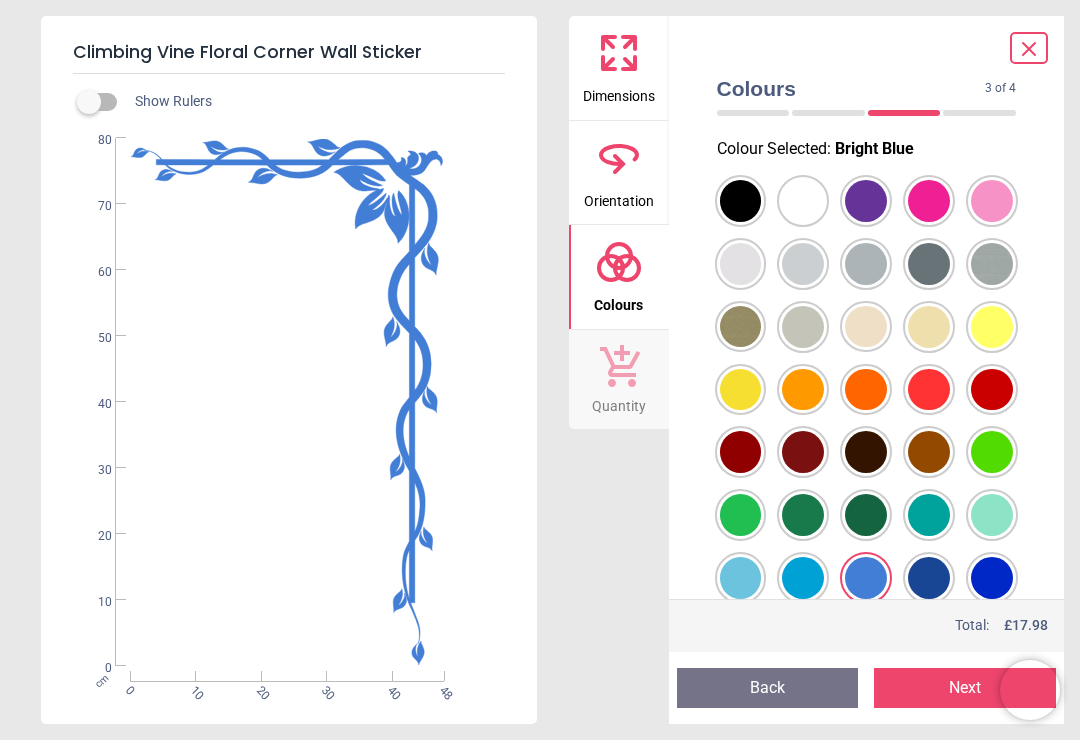 click at bounding box center (741, 201) 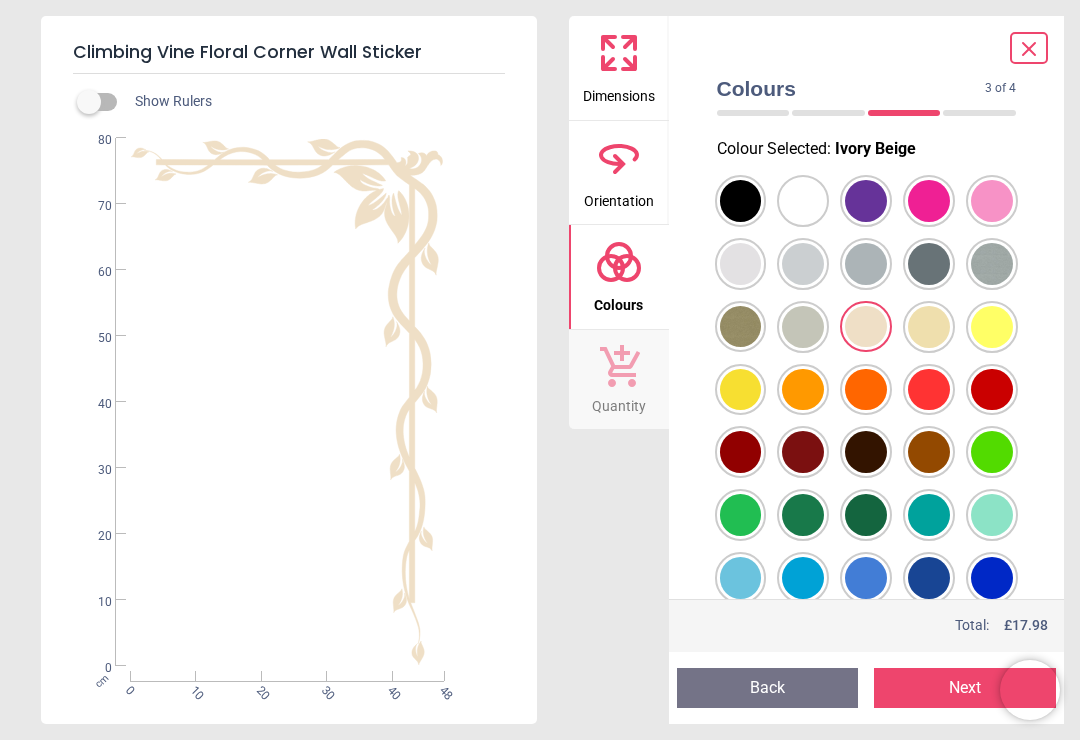 click at bounding box center (741, 201) 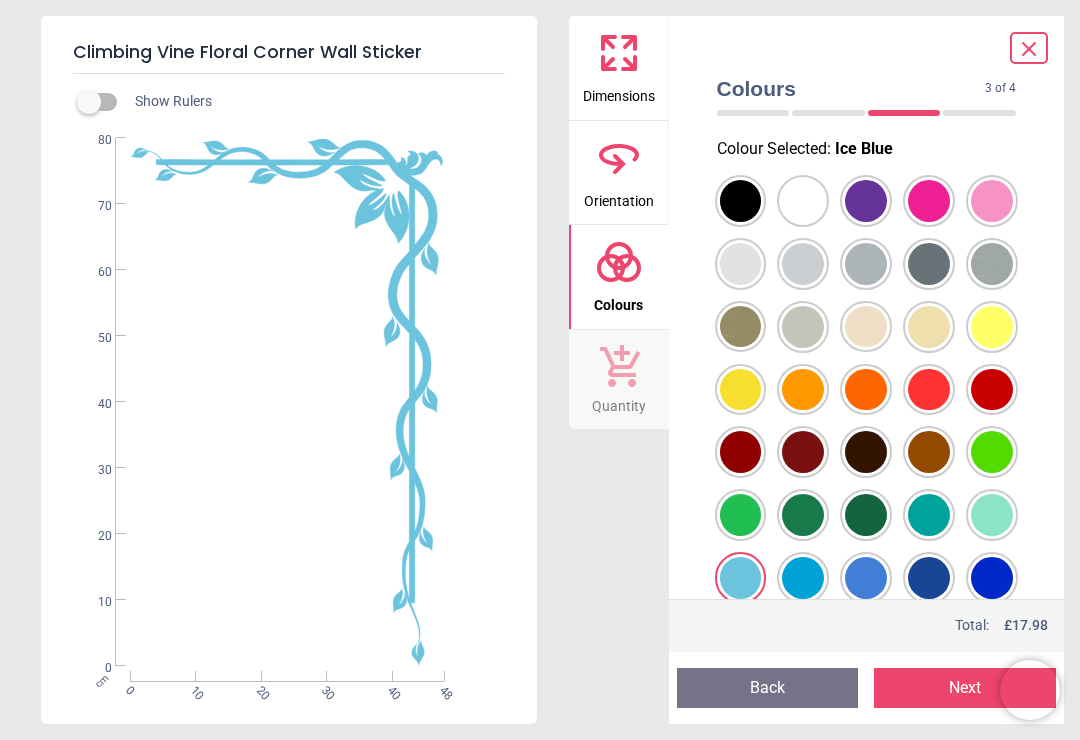 click at bounding box center (741, 201) 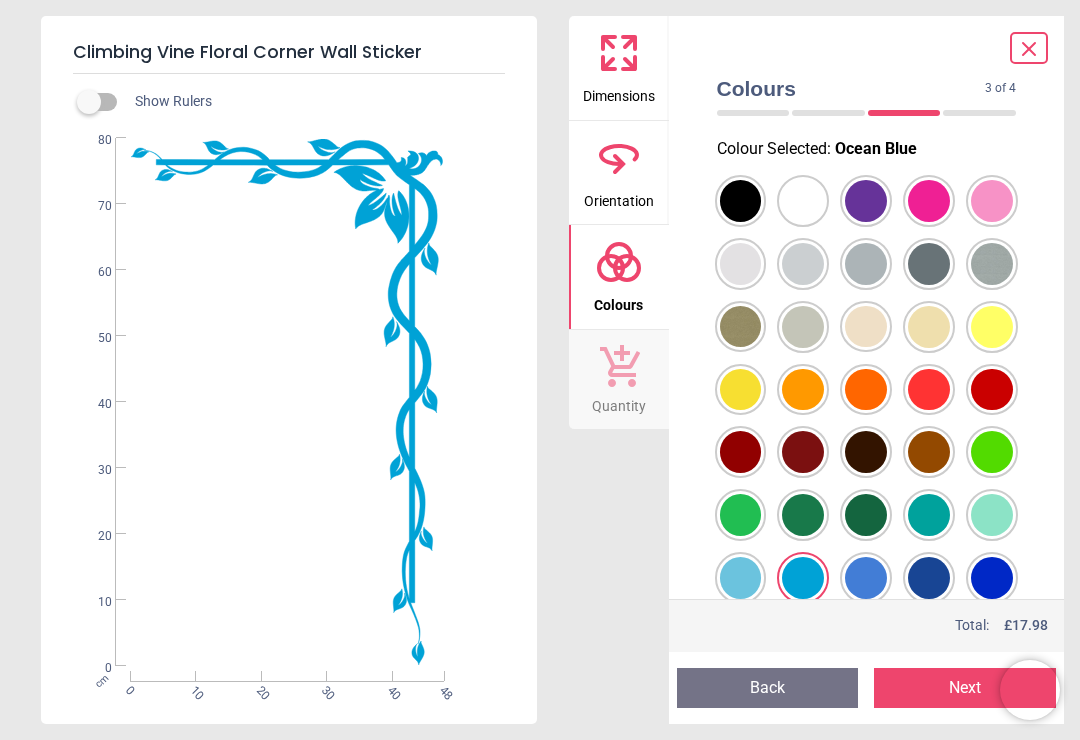 click at bounding box center (741, 201) 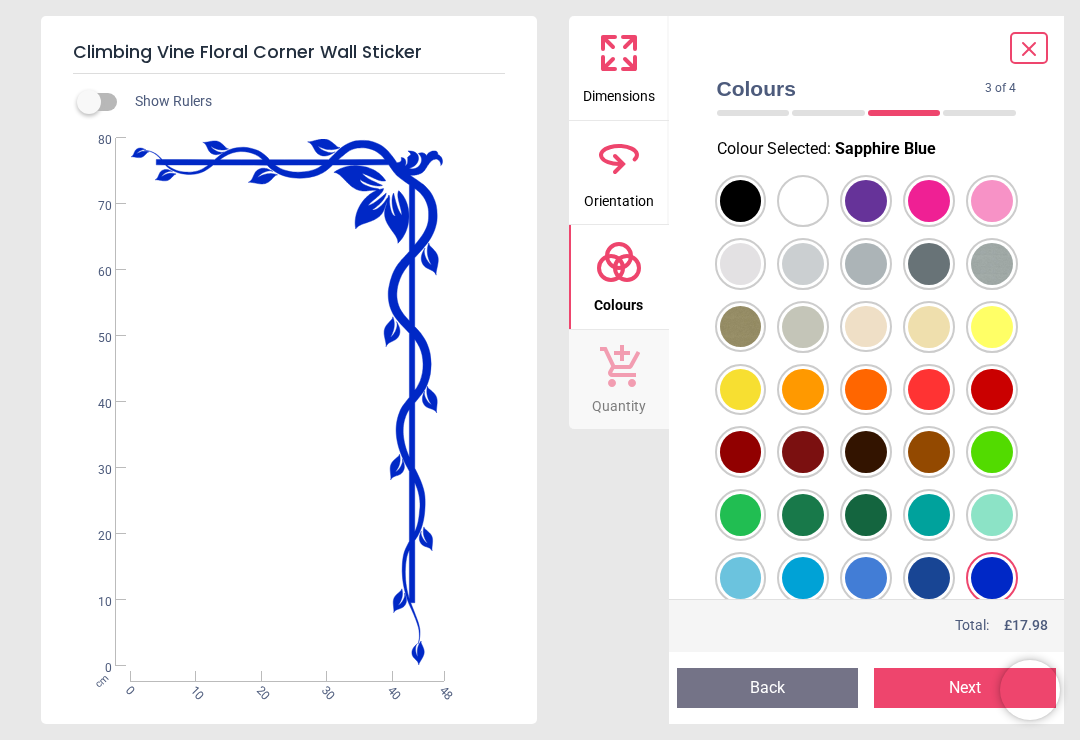 click at bounding box center [741, 201] 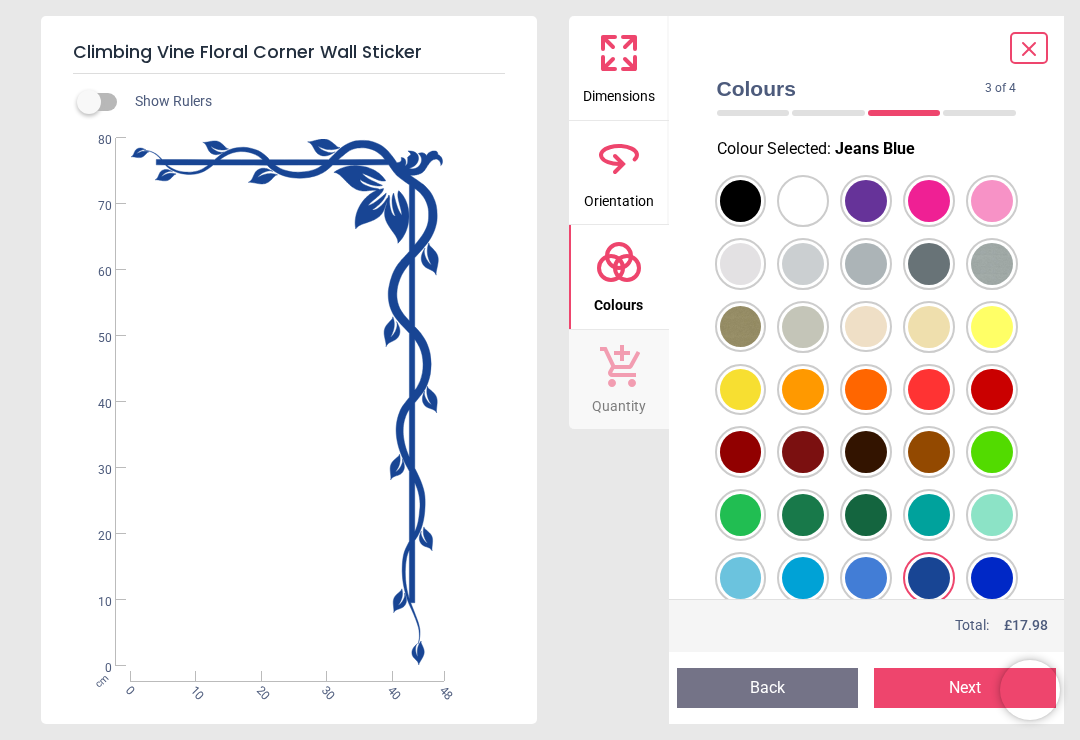 click at bounding box center (741, 201) 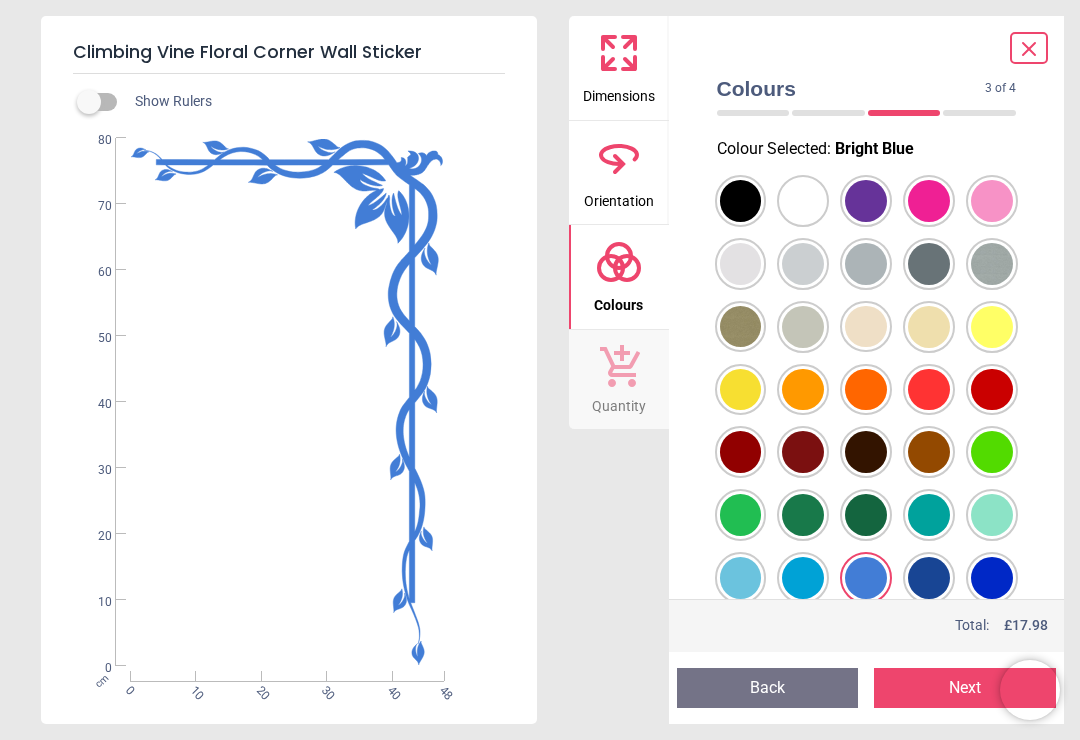 click at bounding box center (741, 201) 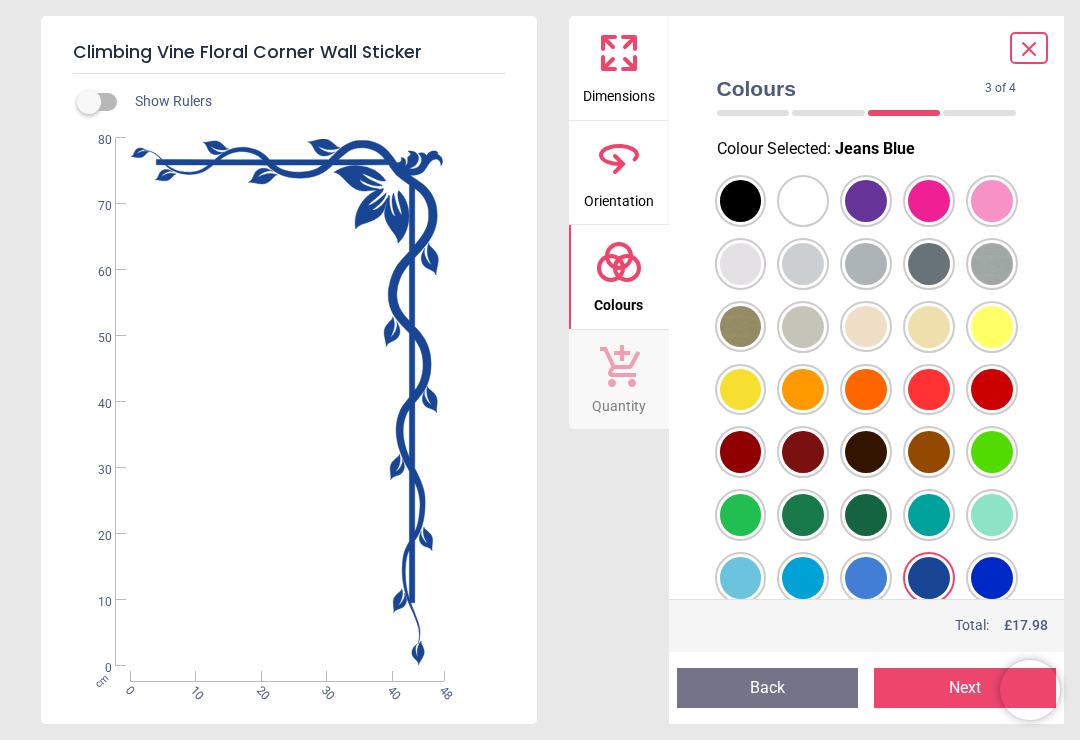 click 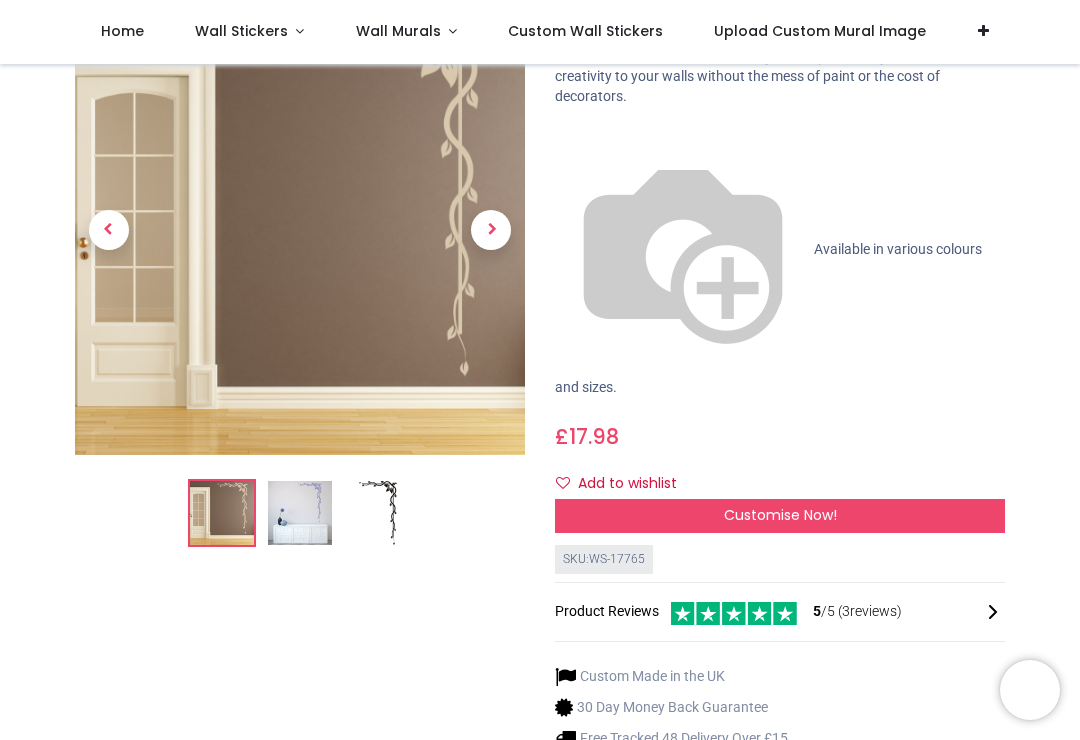 scroll, scrollTop: 179, scrollLeft: 0, axis: vertical 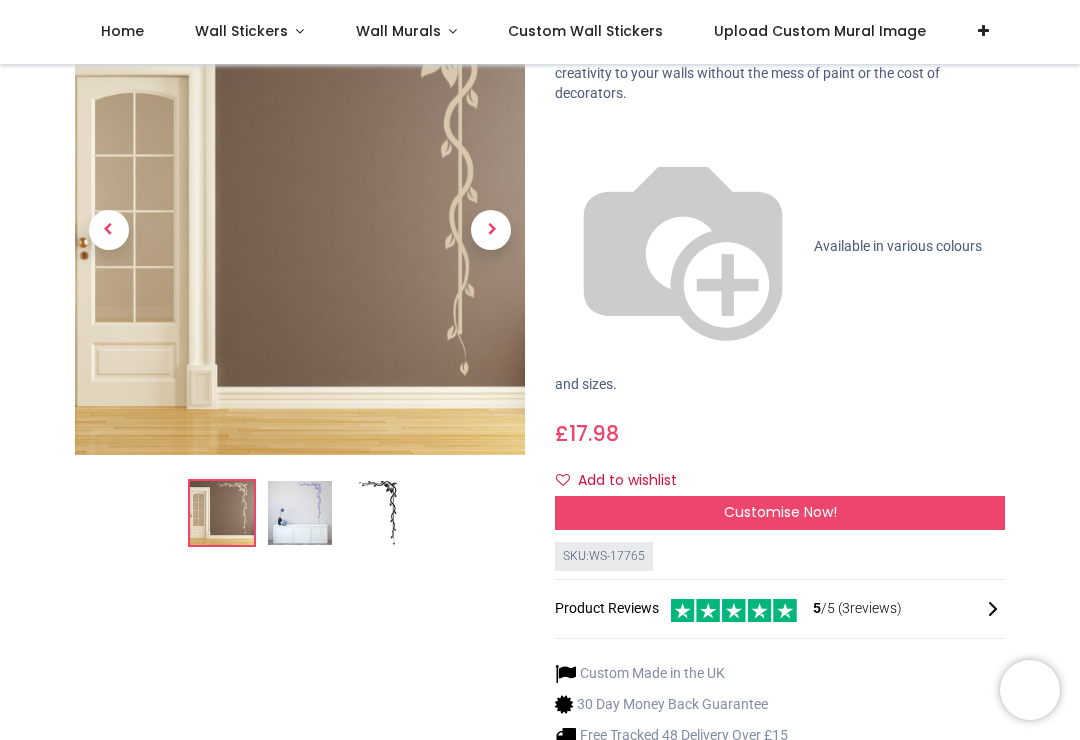 click on "Click here to order a free colour" at bounding box center (654, 827) 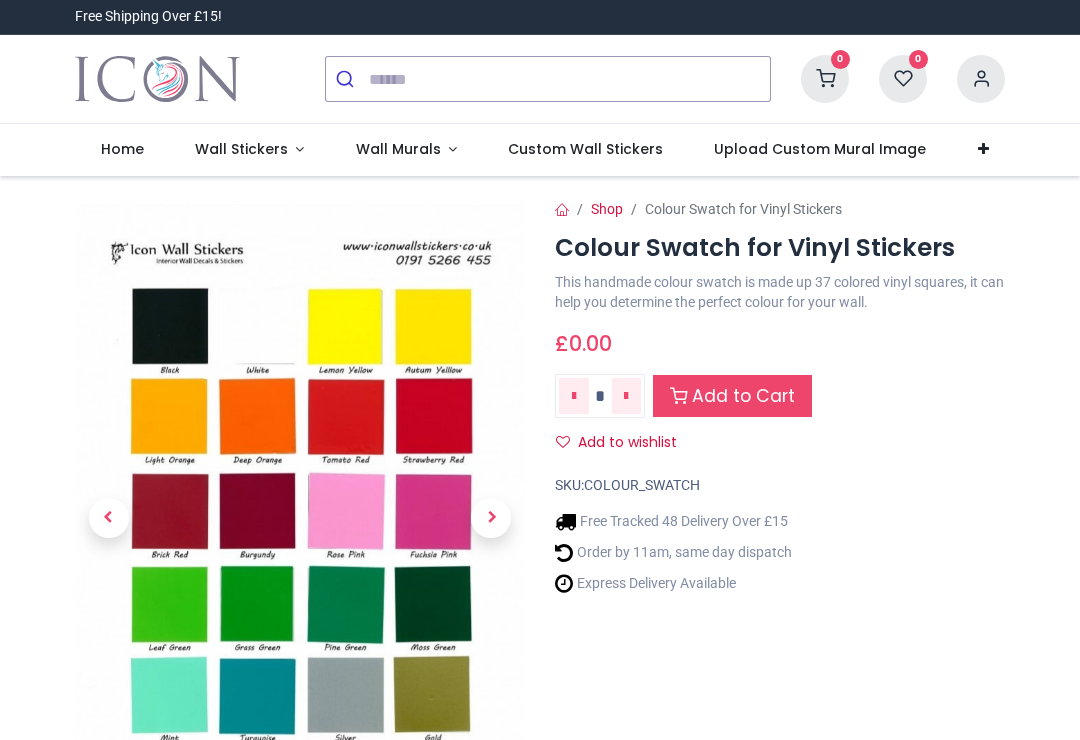 scroll, scrollTop: 0, scrollLeft: 0, axis: both 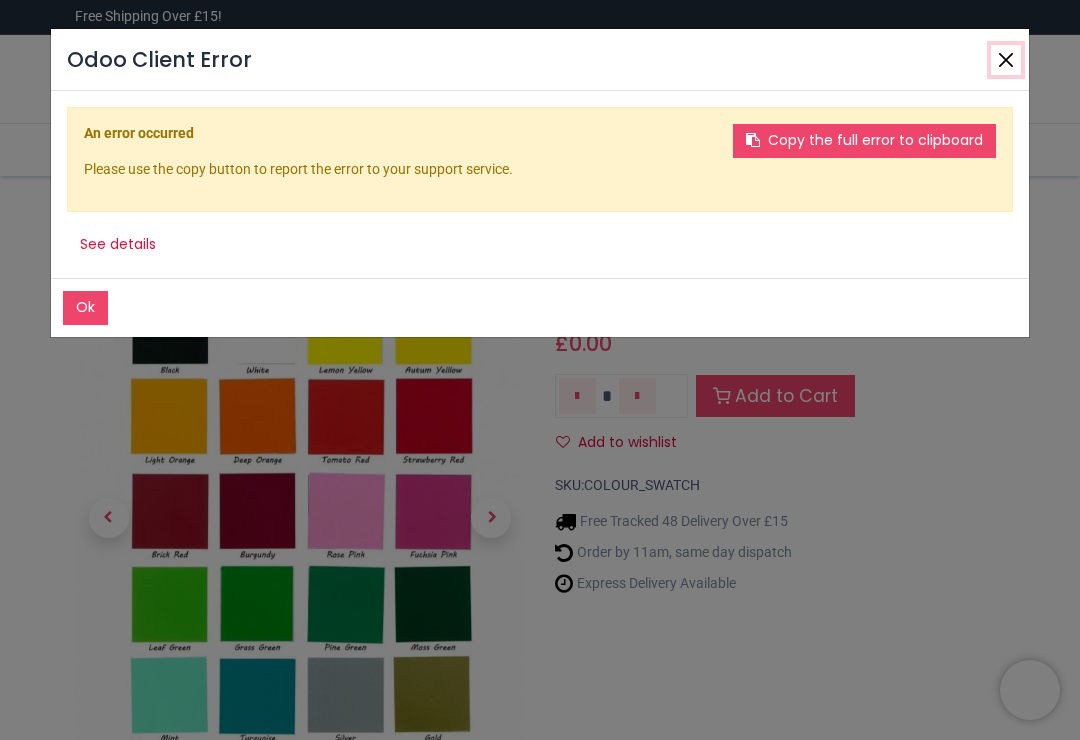 click 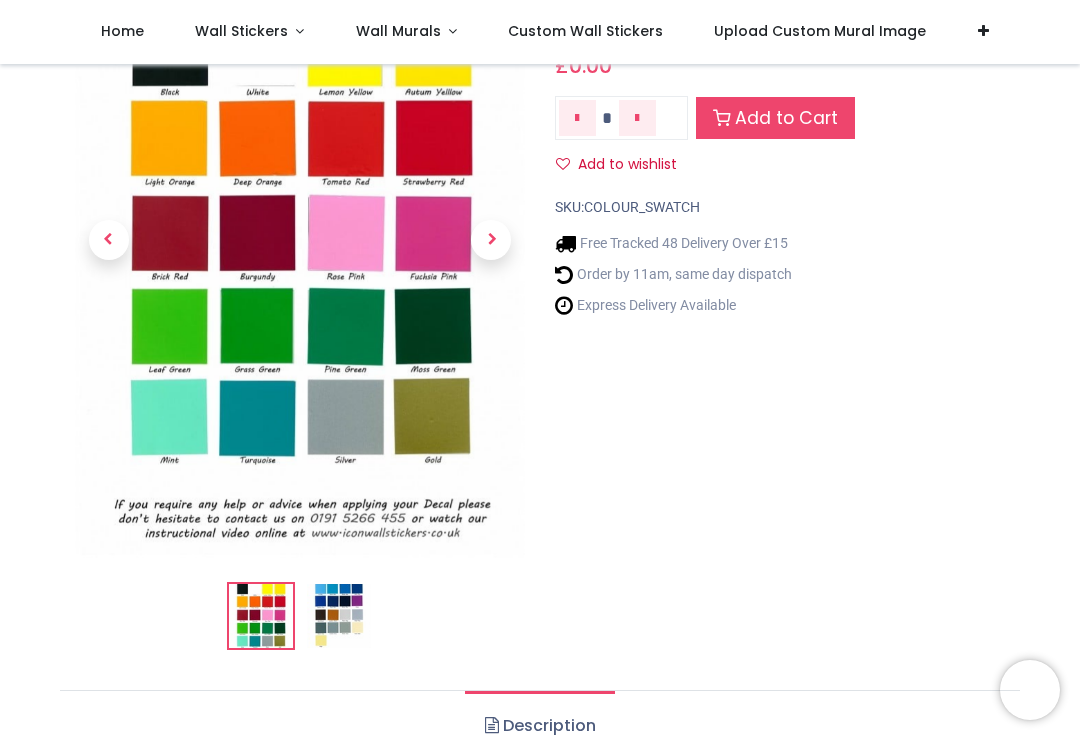 scroll, scrollTop: 111, scrollLeft: 0, axis: vertical 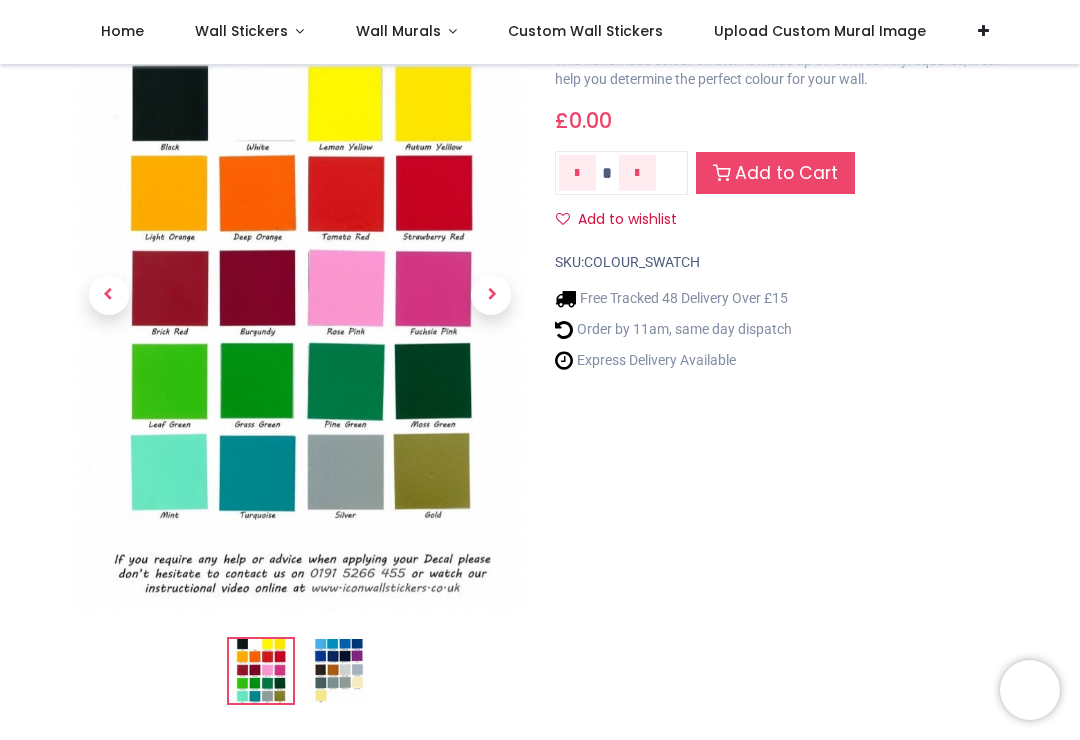 click at bounding box center [339, 671] 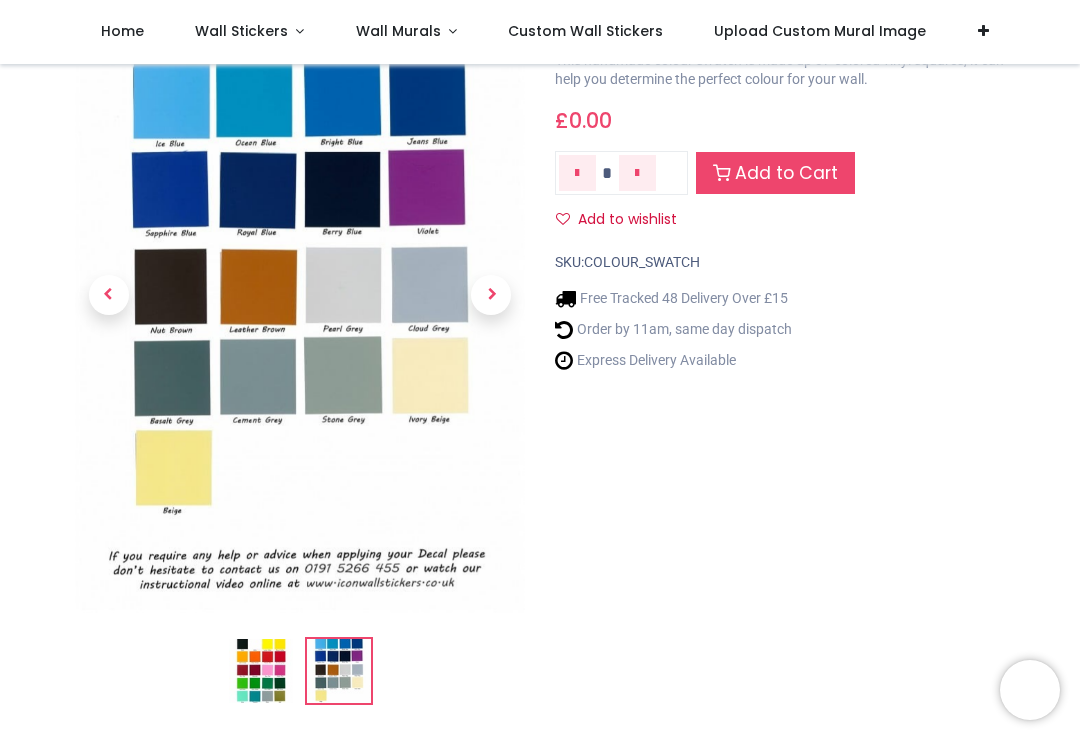 scroll, scrollTop: 44, scrollLeft: 0, axis: vertical 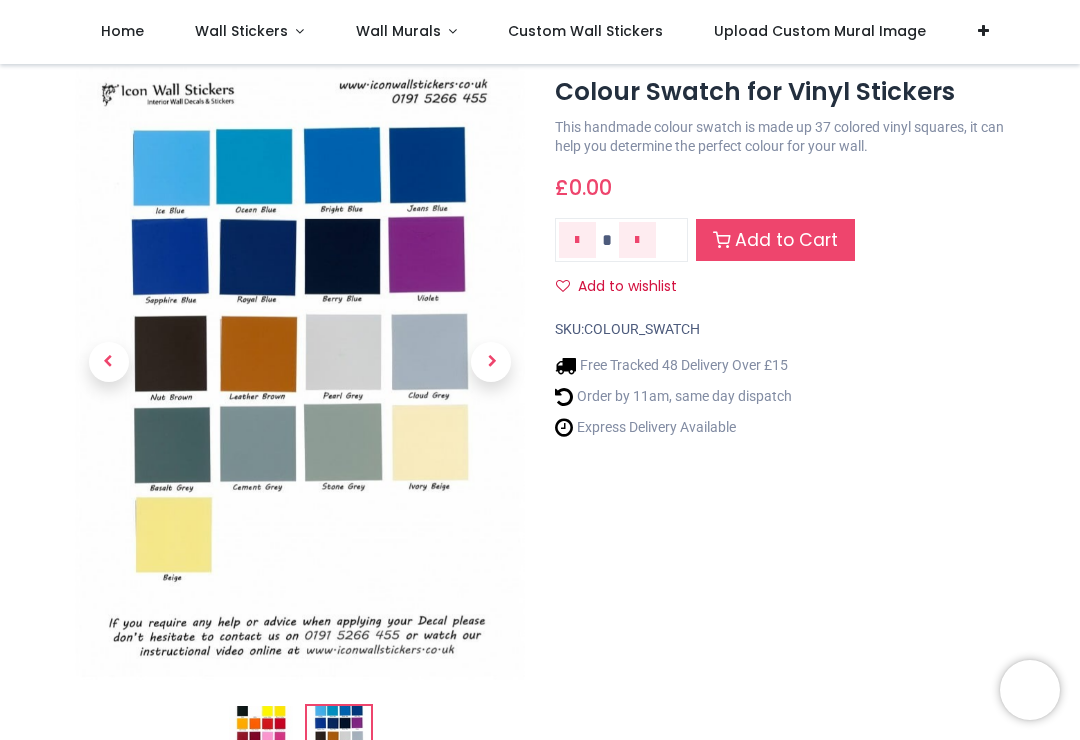 click at bounding box center (300, 362) 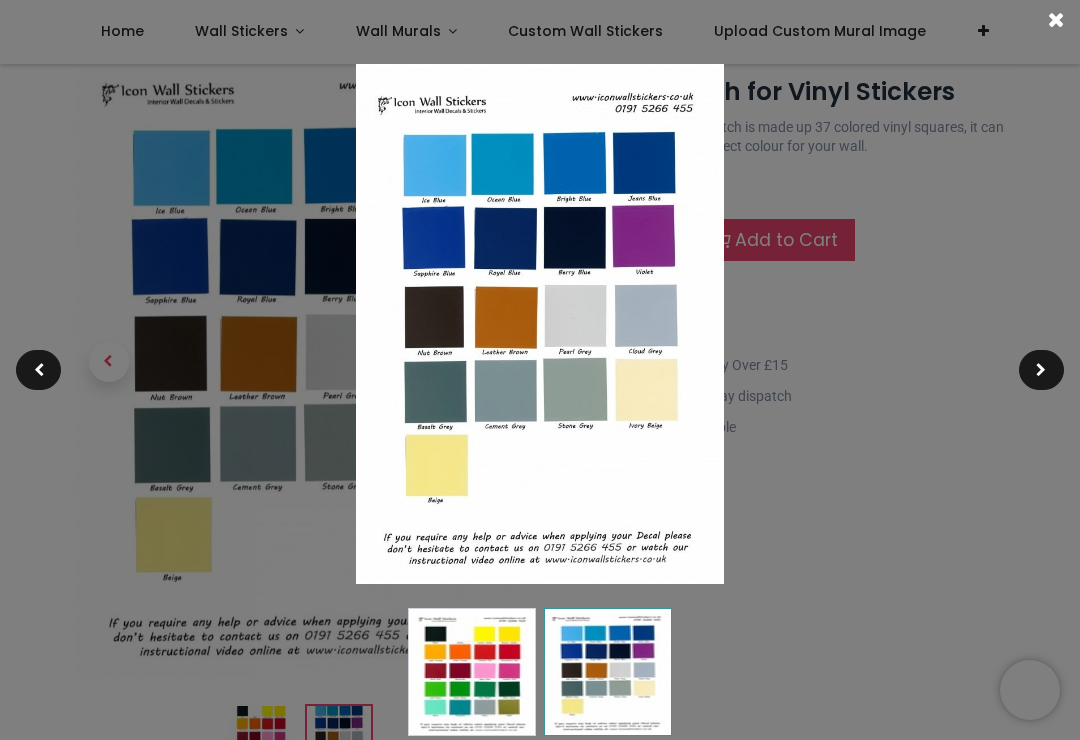 click at bounding box center (540, 324) 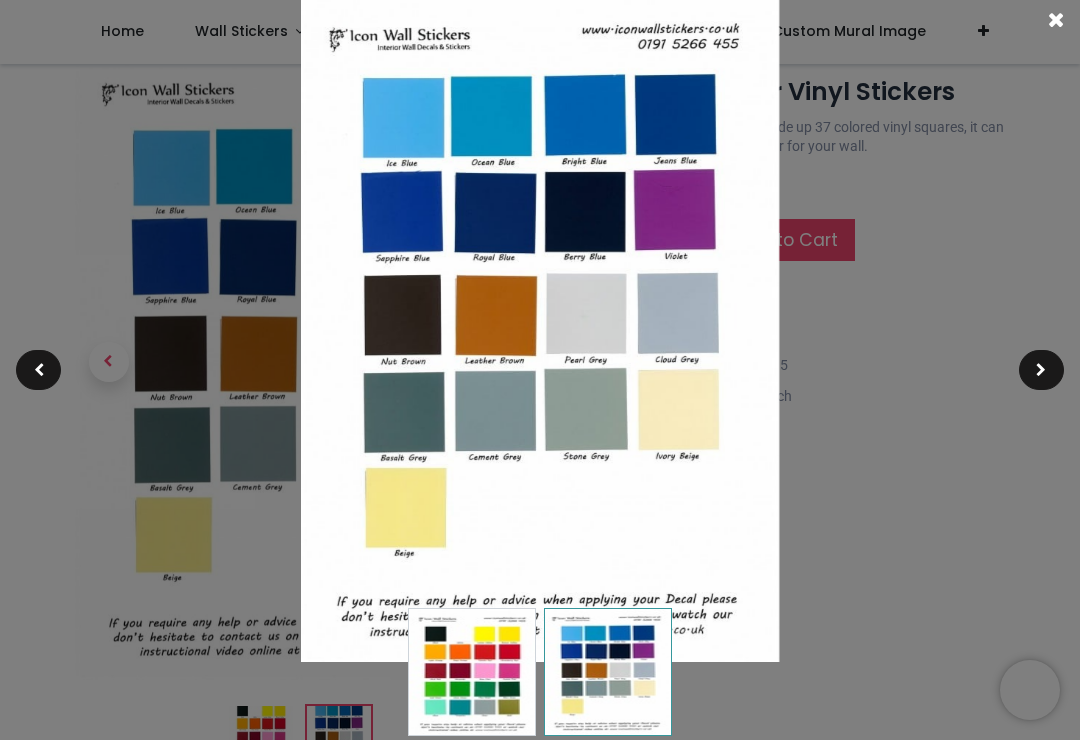 click at bounding box center (540, 370) 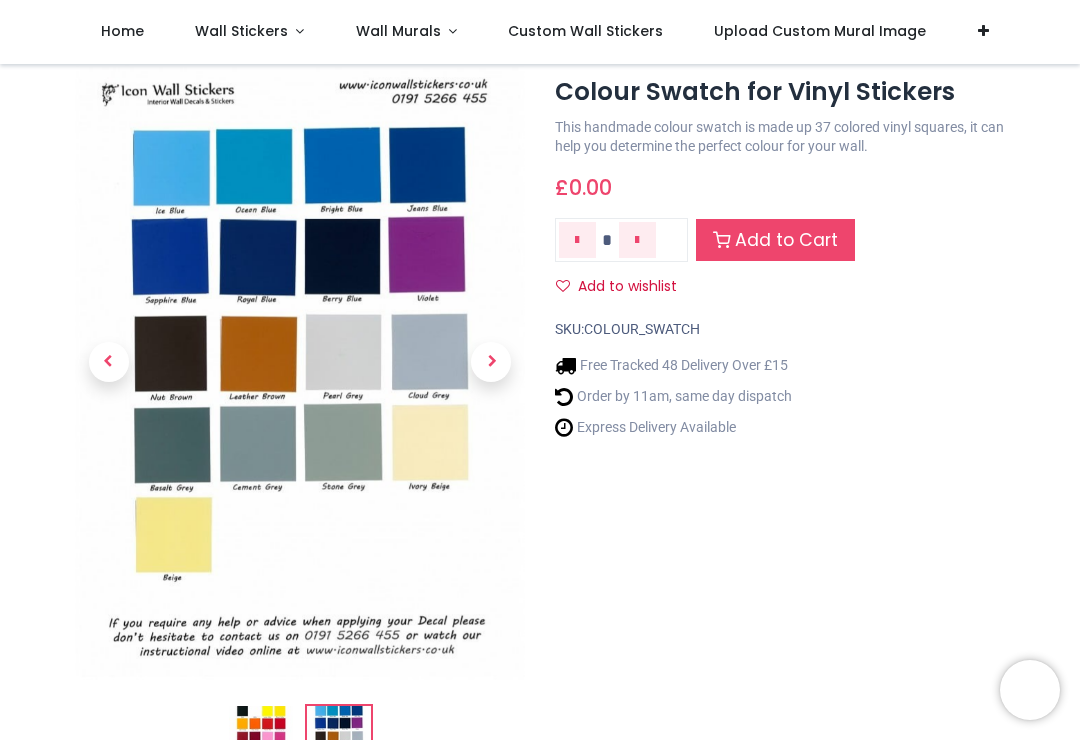 click at bounding box center (300, 362) 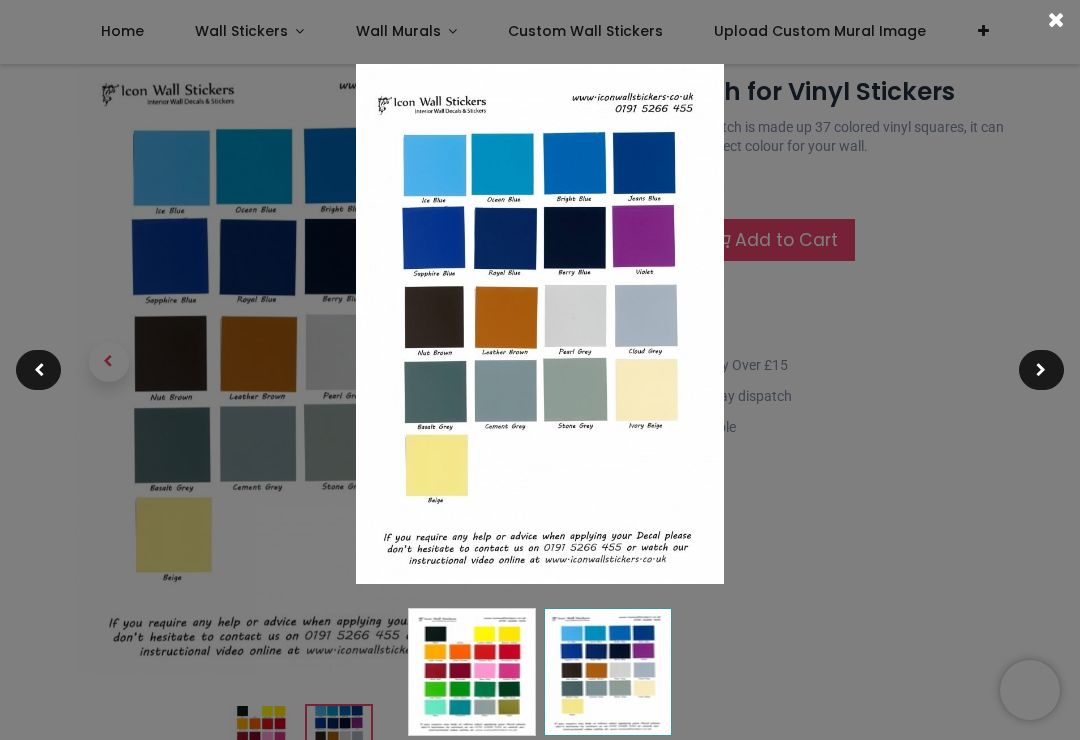 click at bounding box center (540, 324) 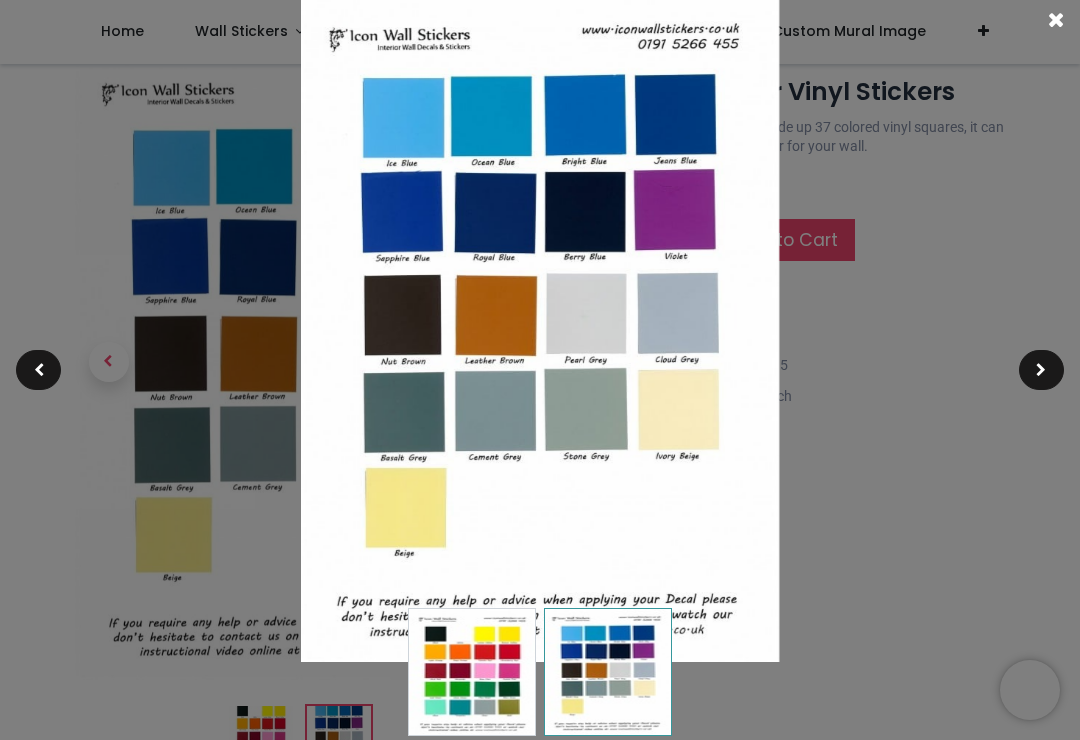 click at bounding box center [1056, 20] 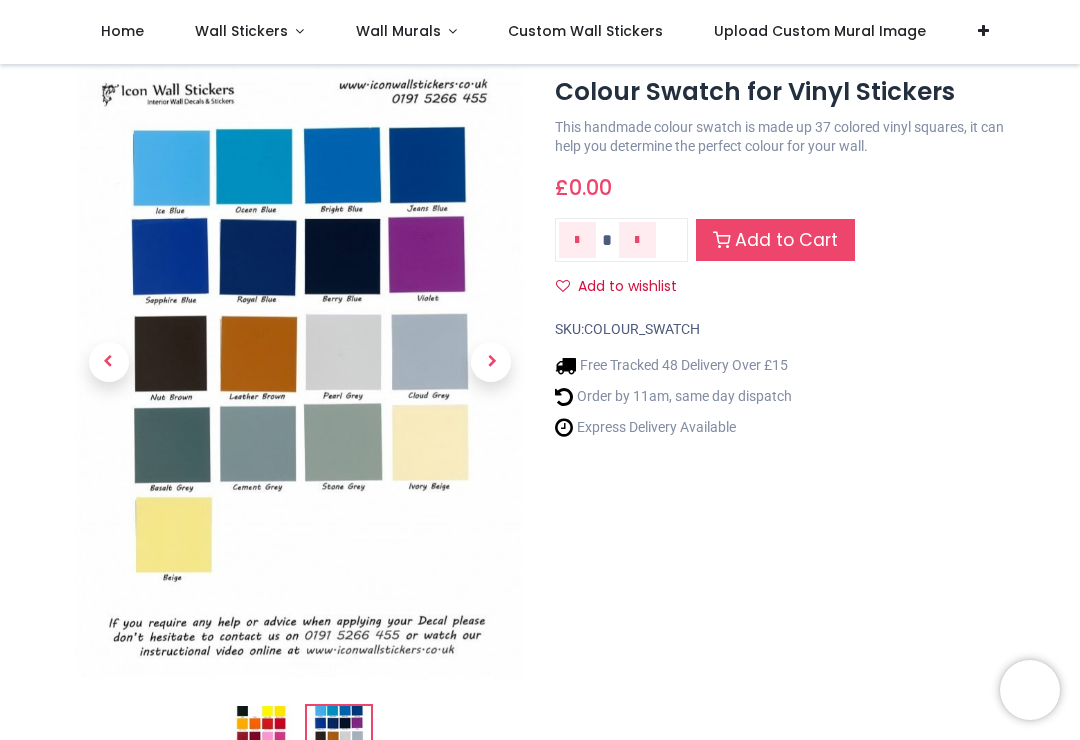 click on "This handmade colour swatch is made up 37 colored vinyl squares, it can help you determine the perfect colour for your wall." at bounding box center (780, 137) 